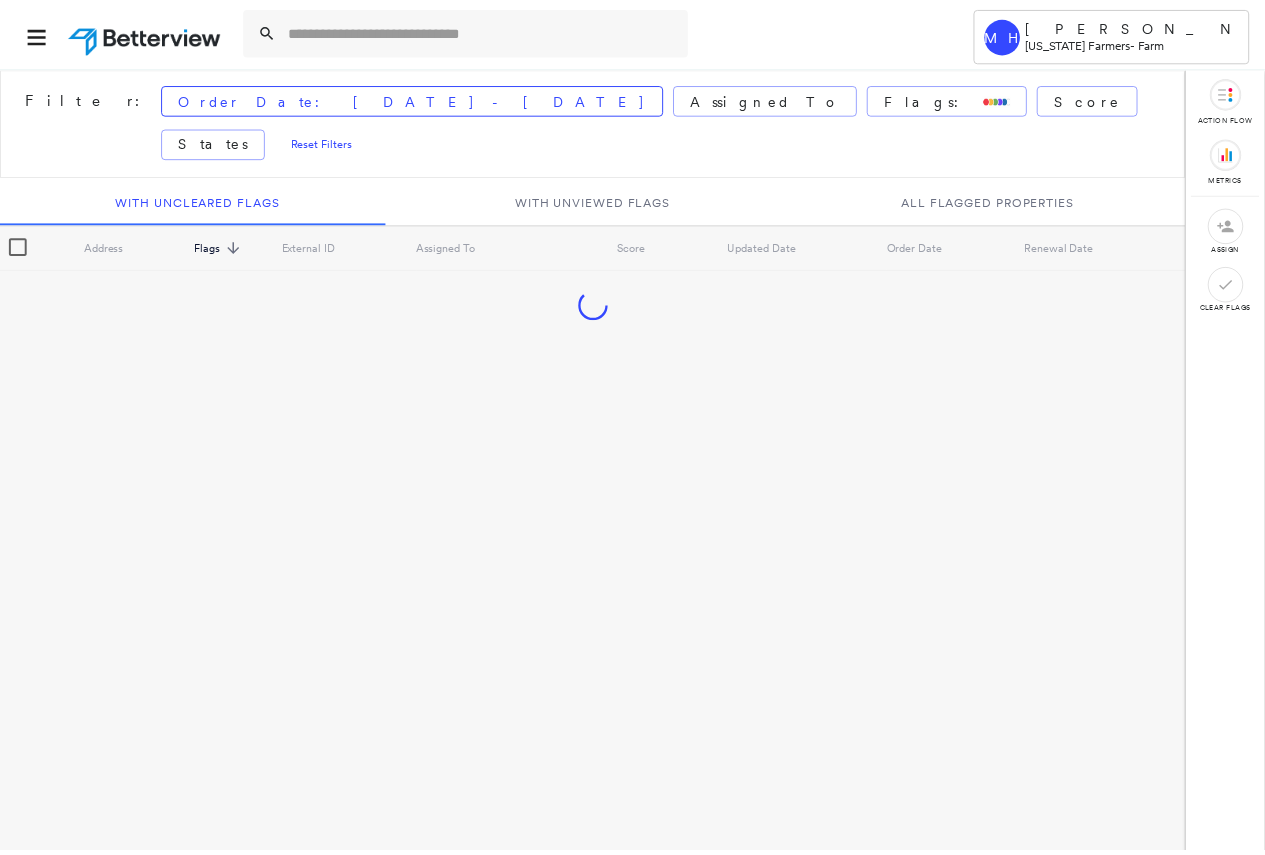 scroll, scrollTop: 0, scrollLeft: 0, axis: both 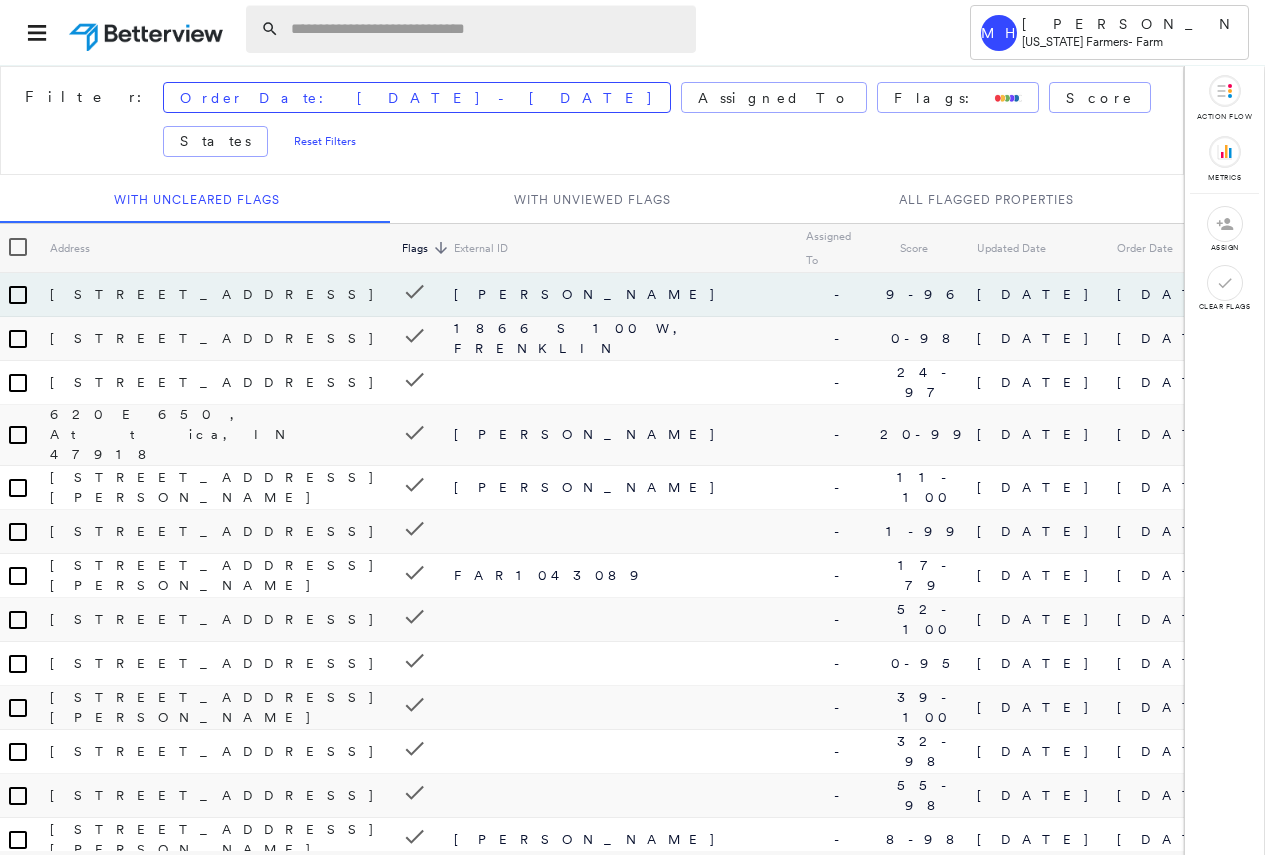 click at bounding box center (487, 29) 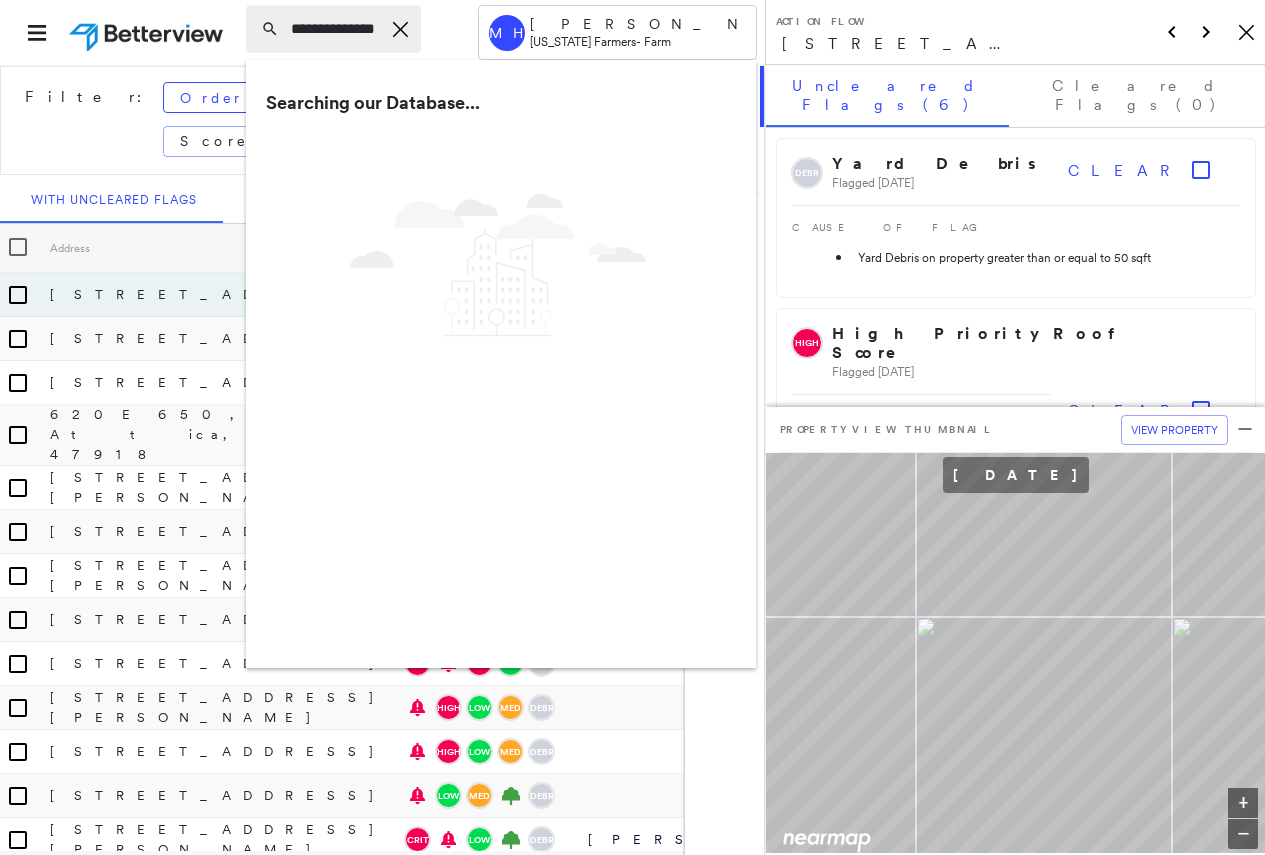 scroll, scrollTop: 0, scrollLeft: 16, axis: horizontal 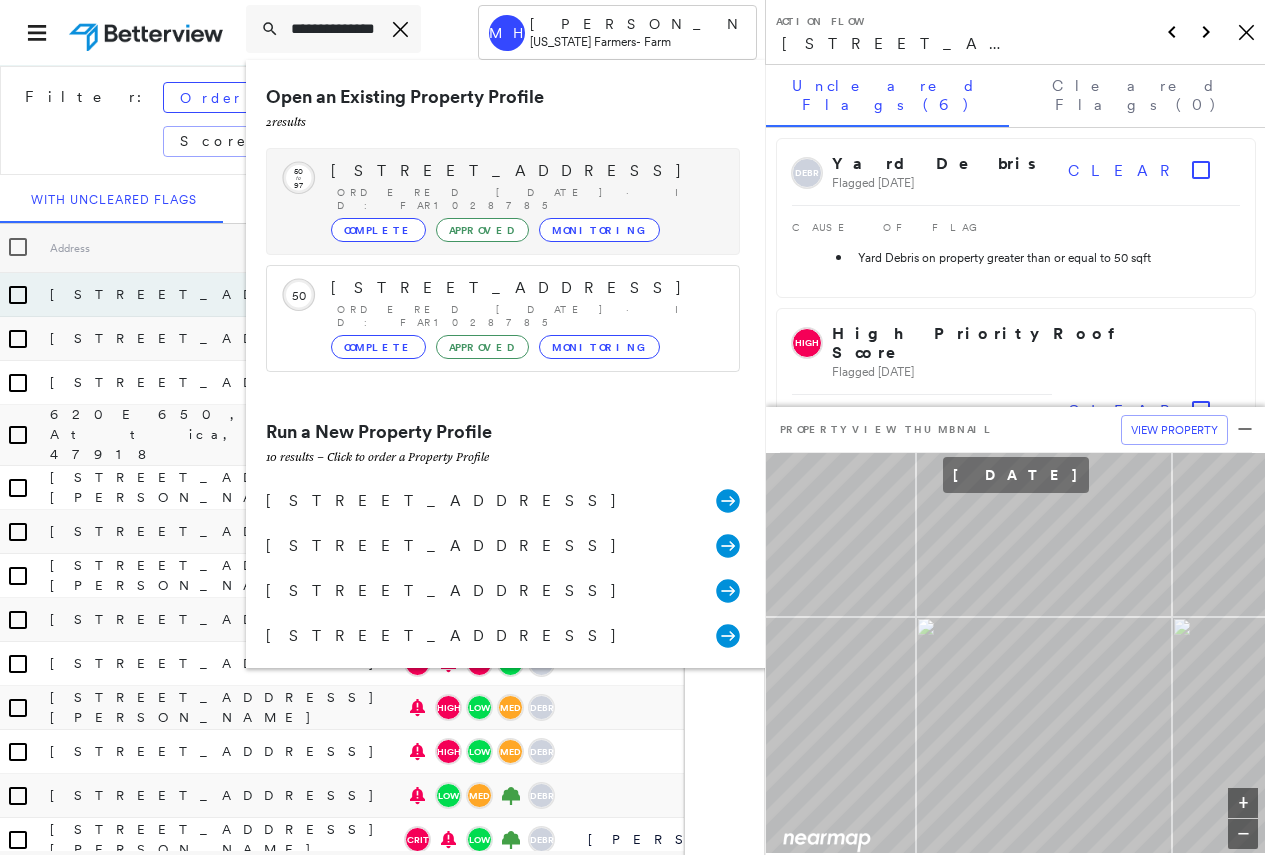 type on "**********" 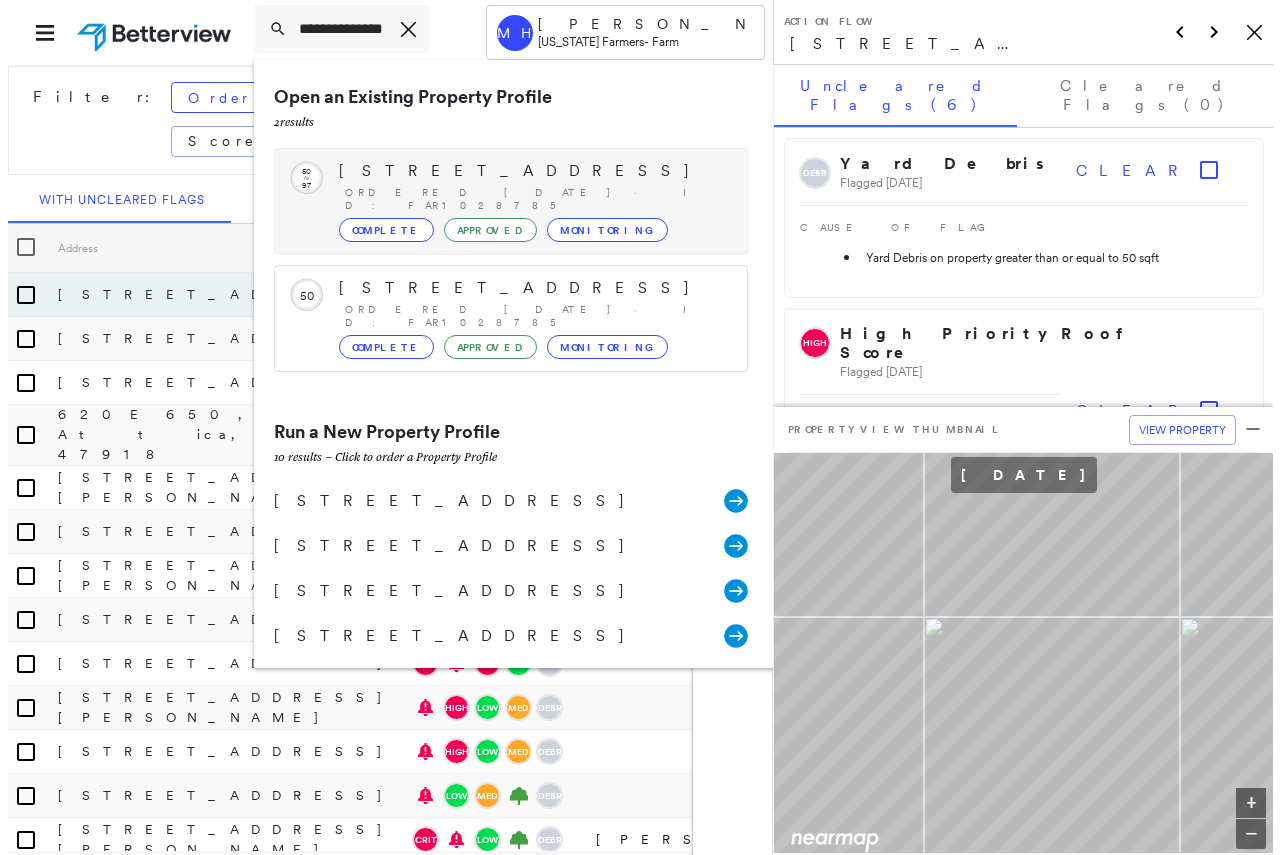 scroll, scrollTop: 0, scrollLeft: 0, axis: both 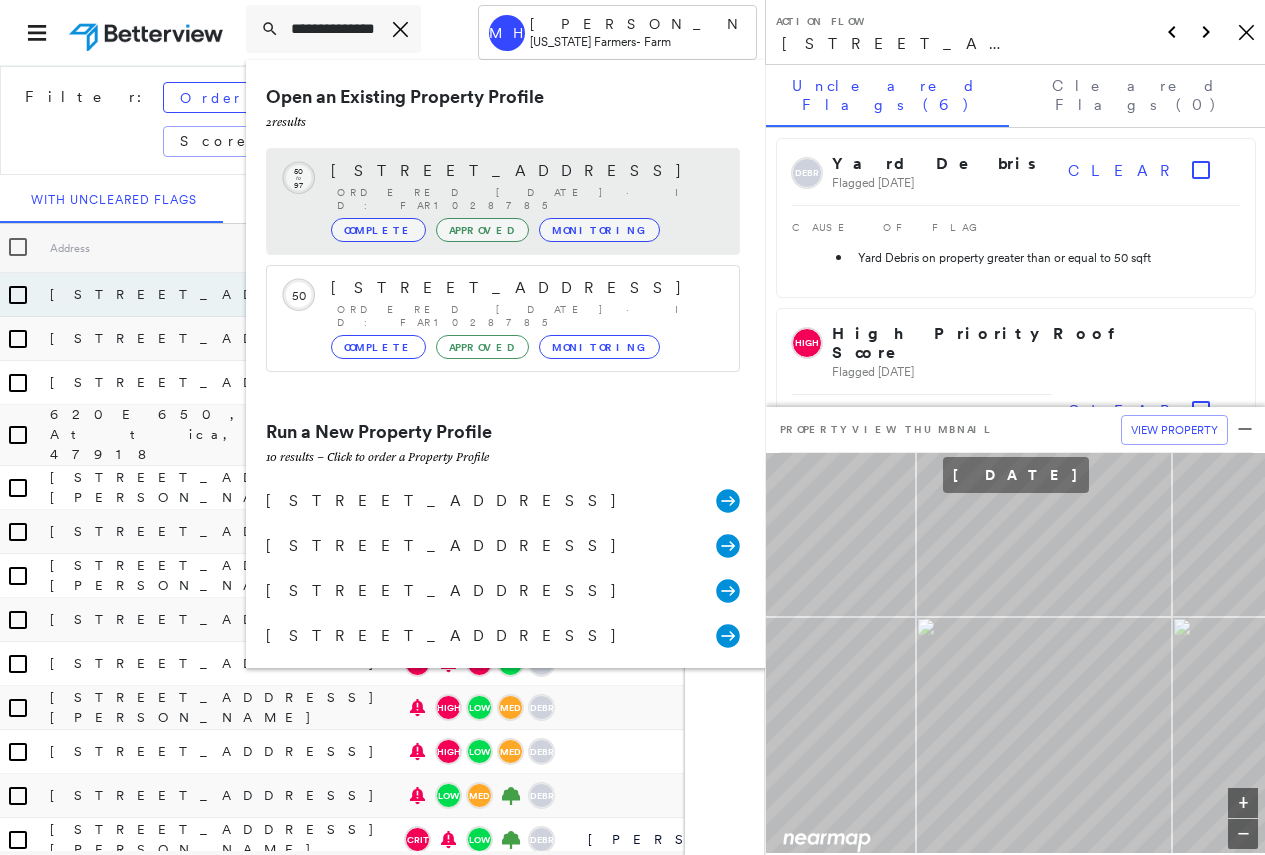 click on "Ordered [DATE] · ID: far1028785" at bounding box center (528, 199) 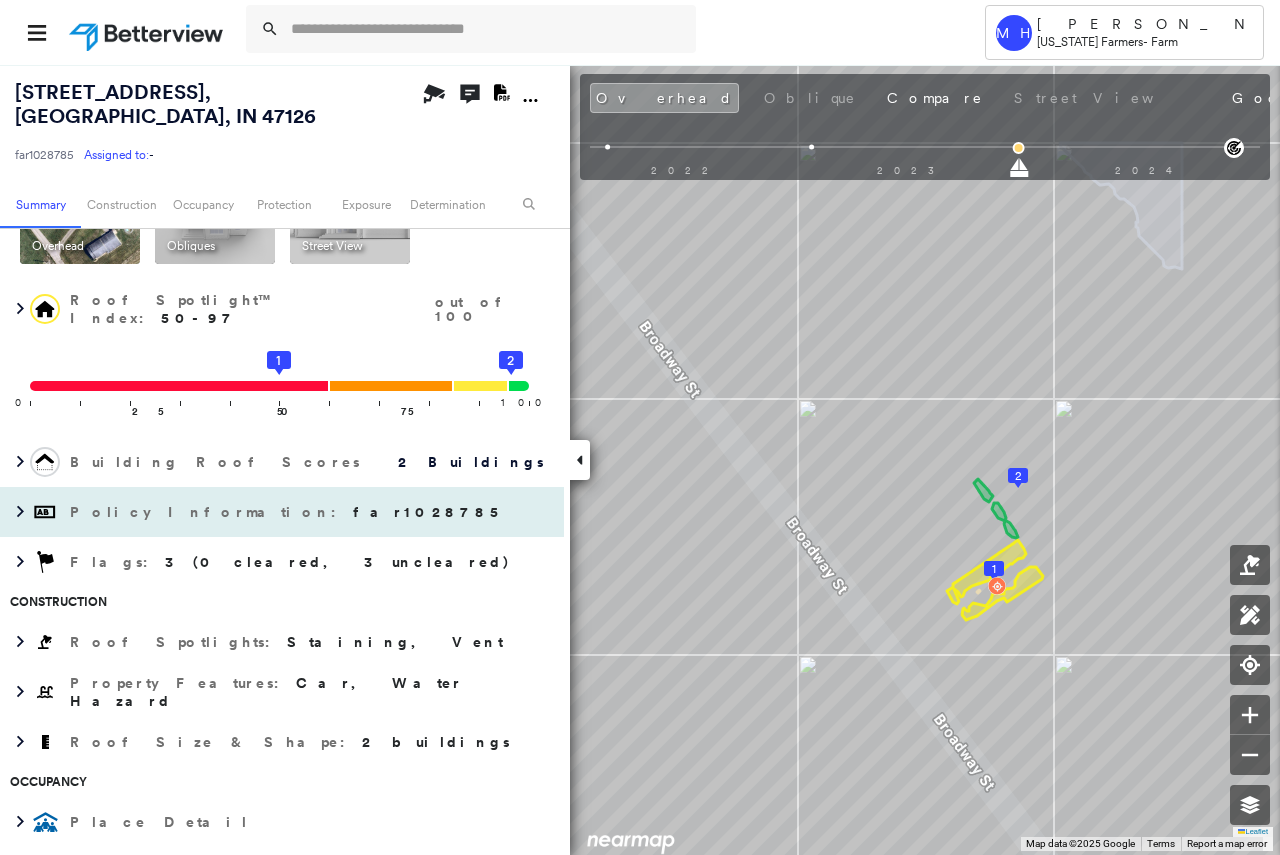 scroll, scrollTop: 0, scrollLeft: 0, axis: both 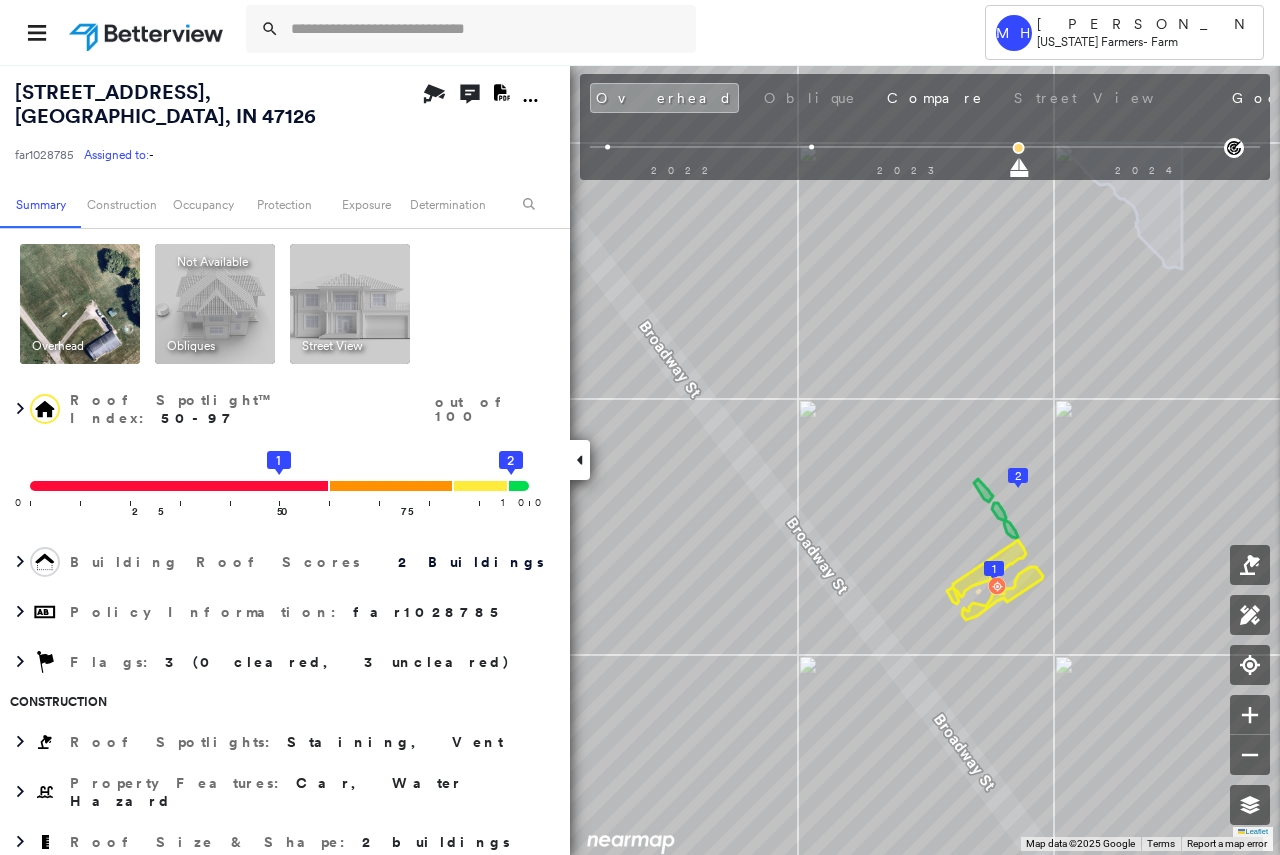click on "Download PDF Report" 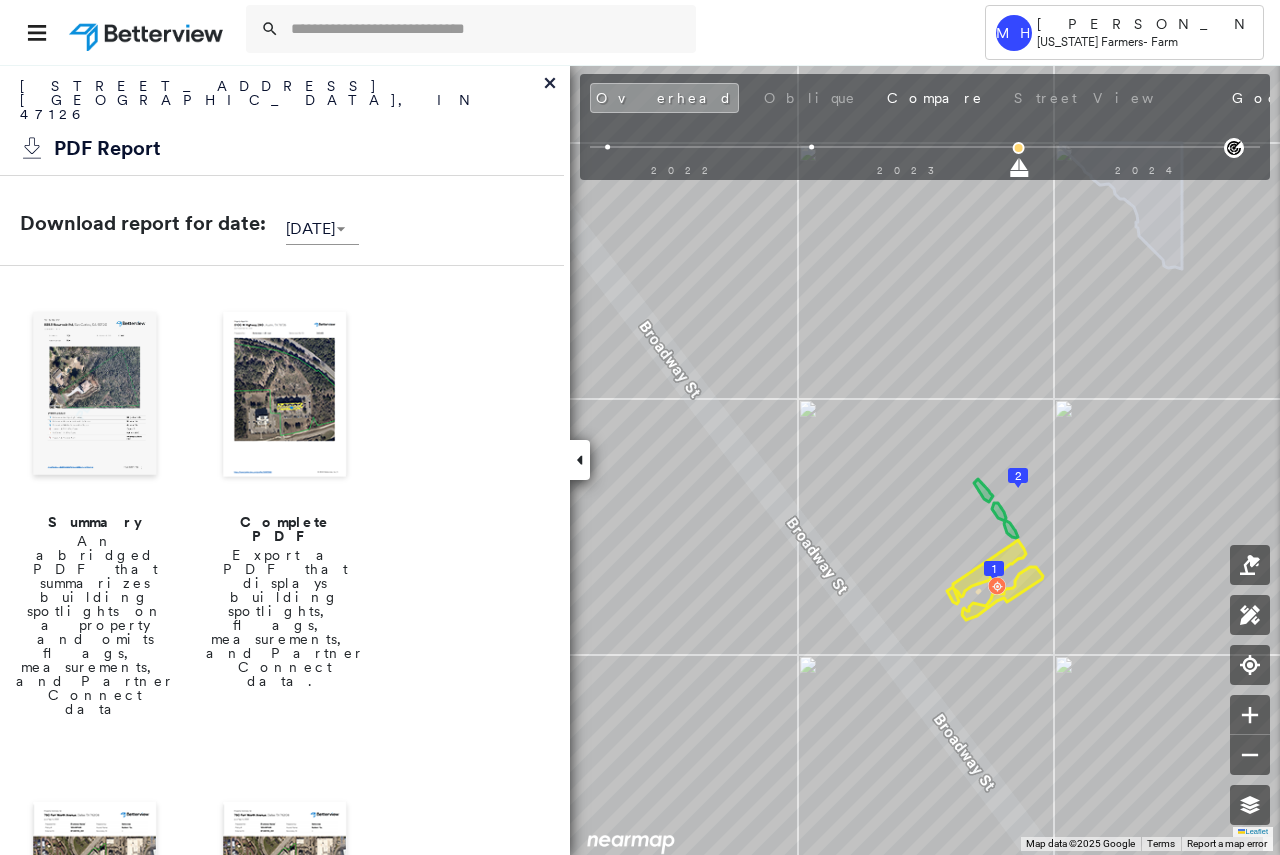 click at bounding box center (285, 396) 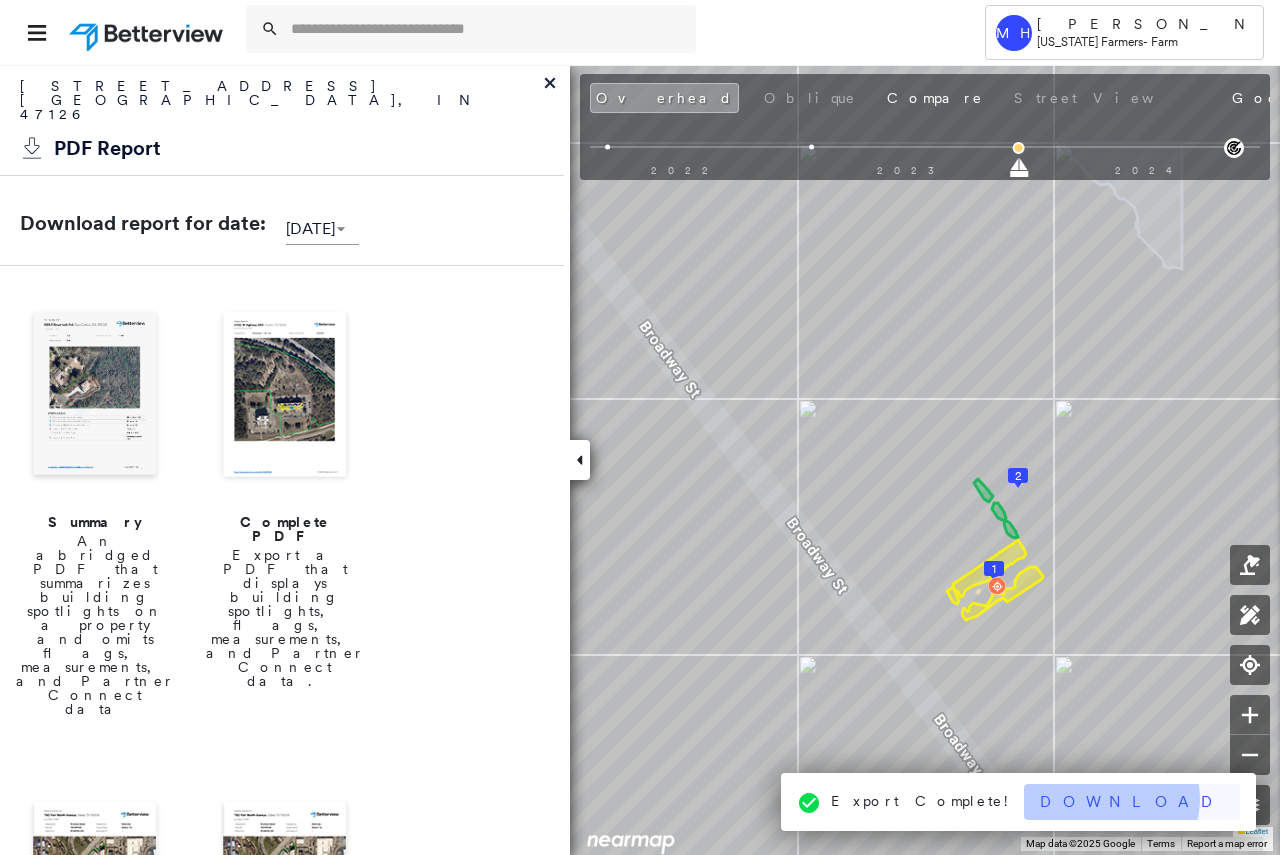 click on "Download" at bounding box center [1132, 802] 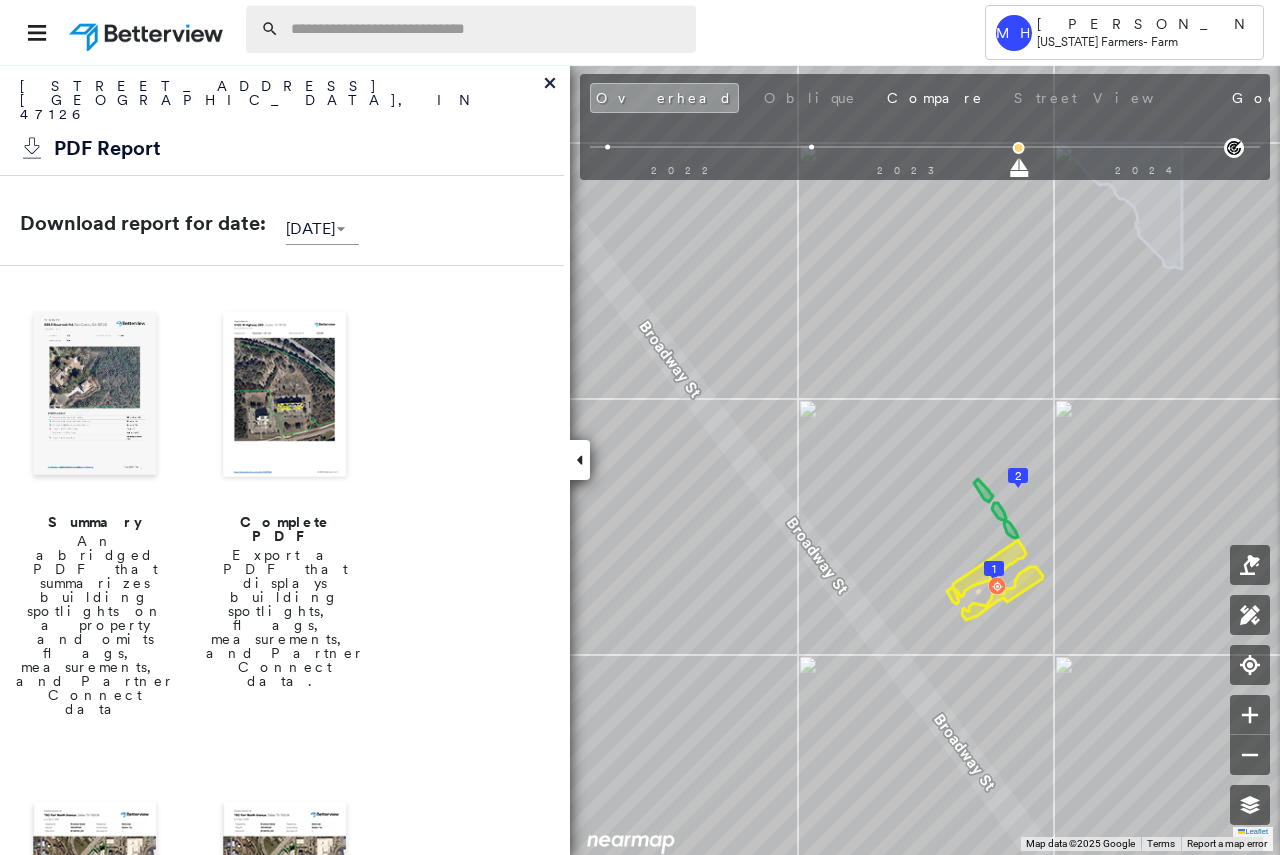 click at bounding box center [487, 29] 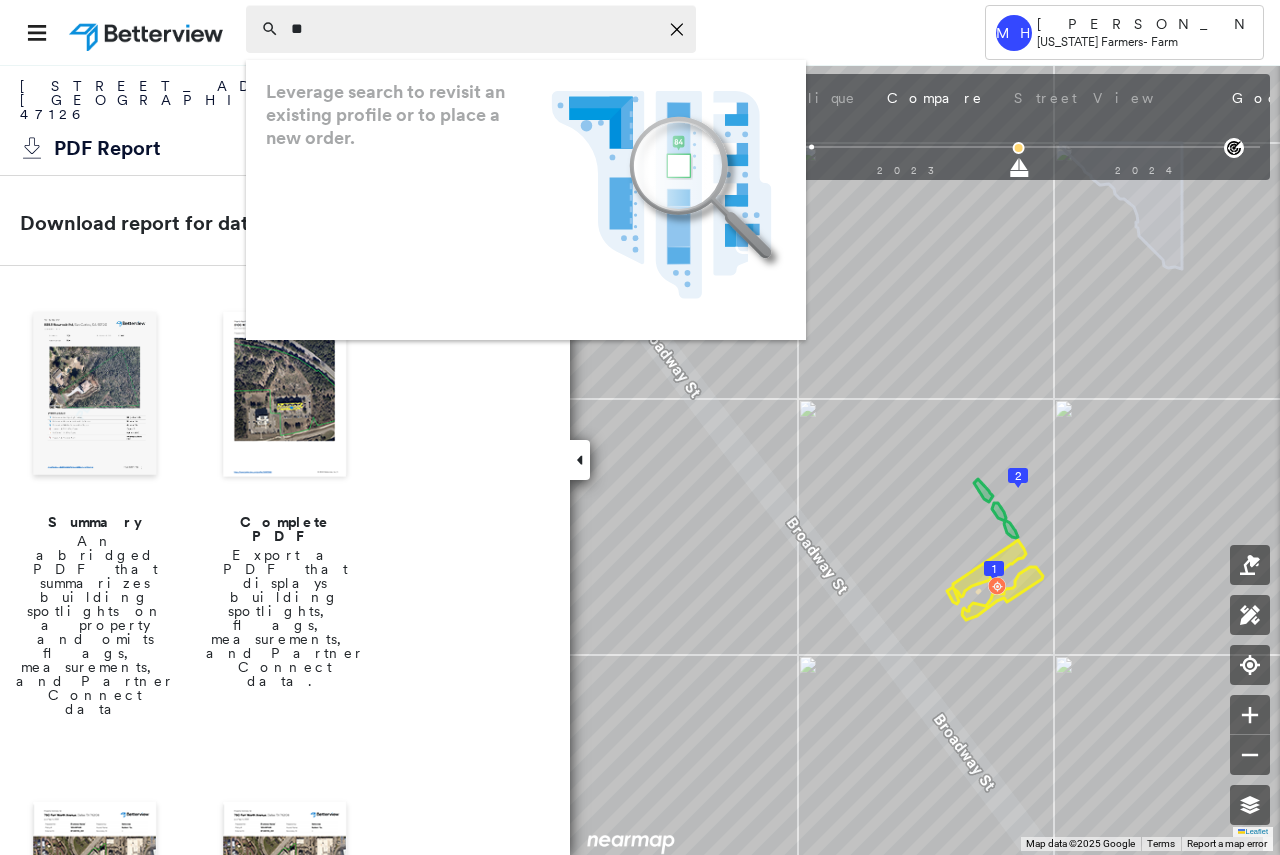 type on "*" 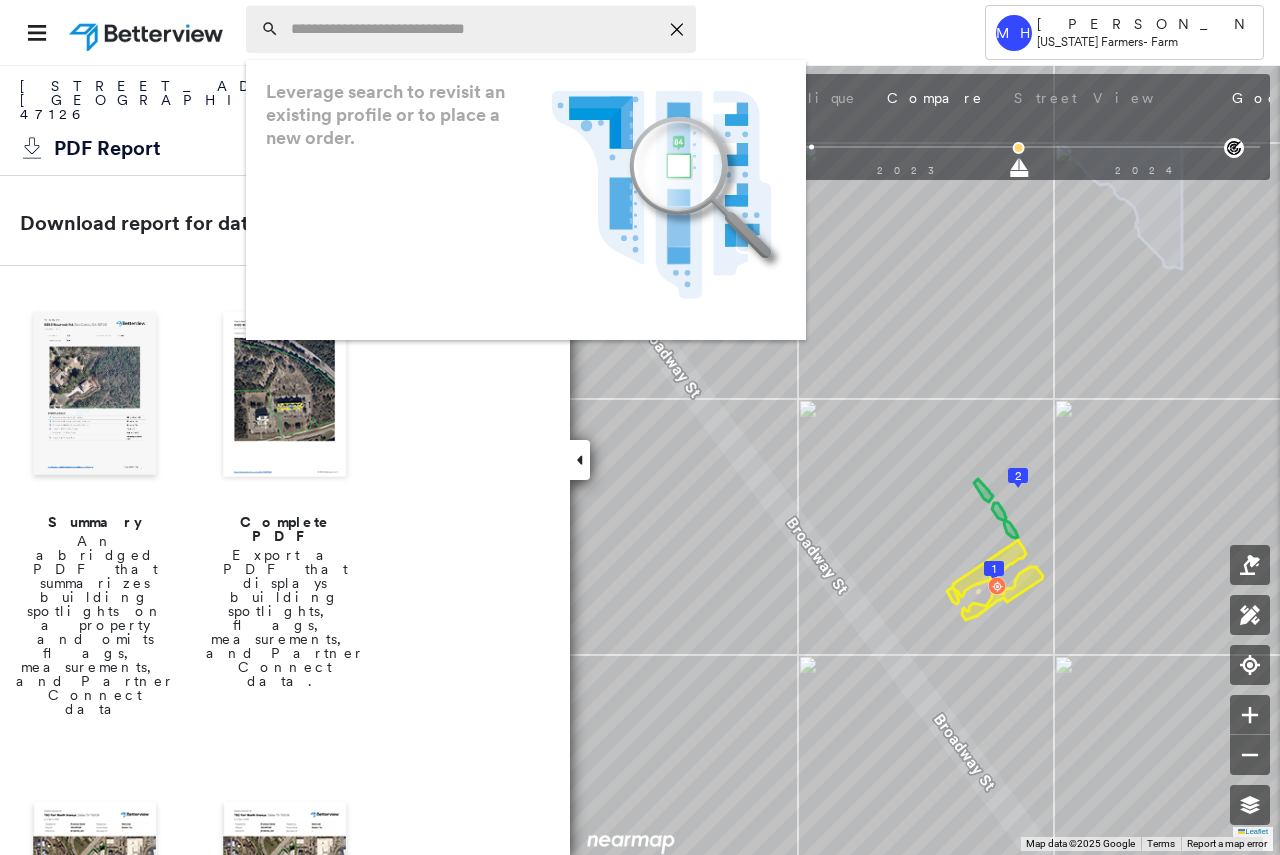 type on "*" 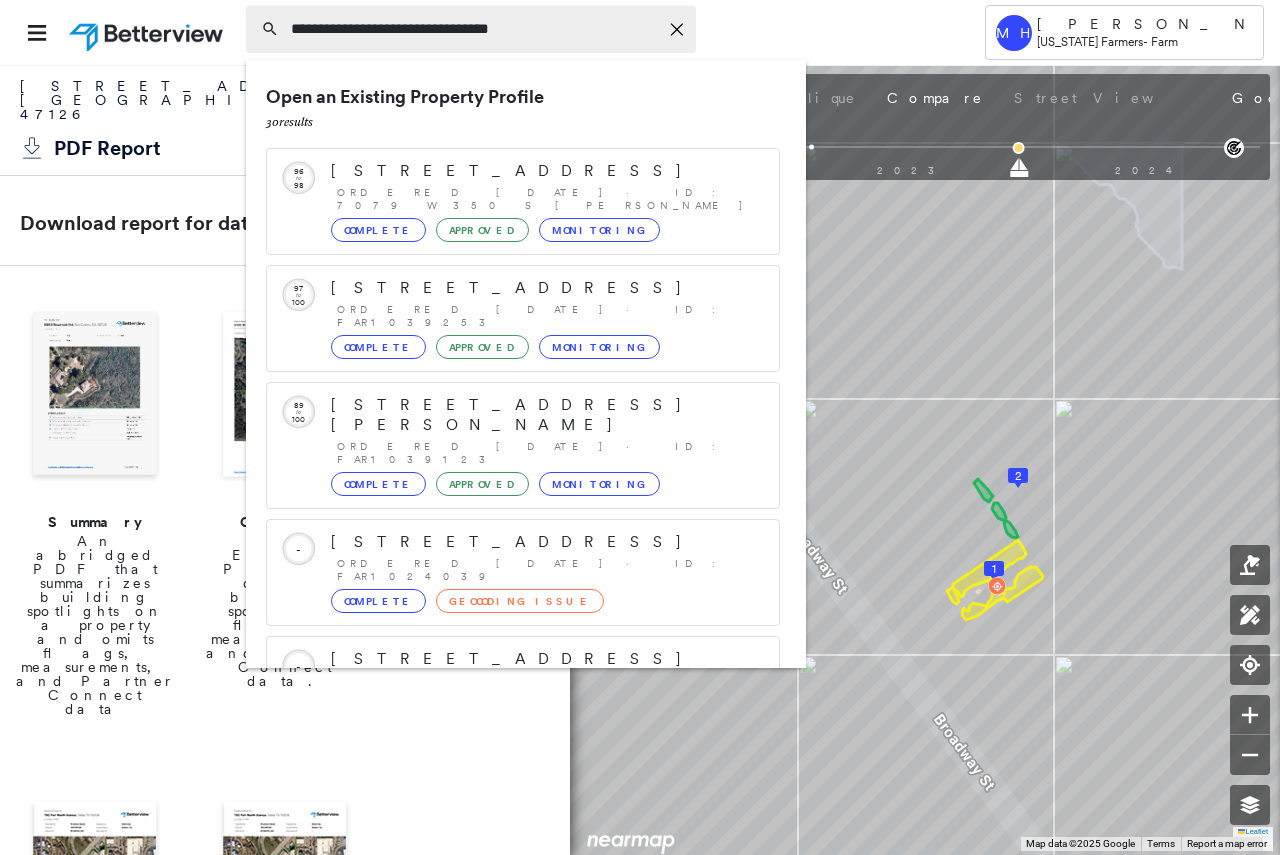 type on "**********" 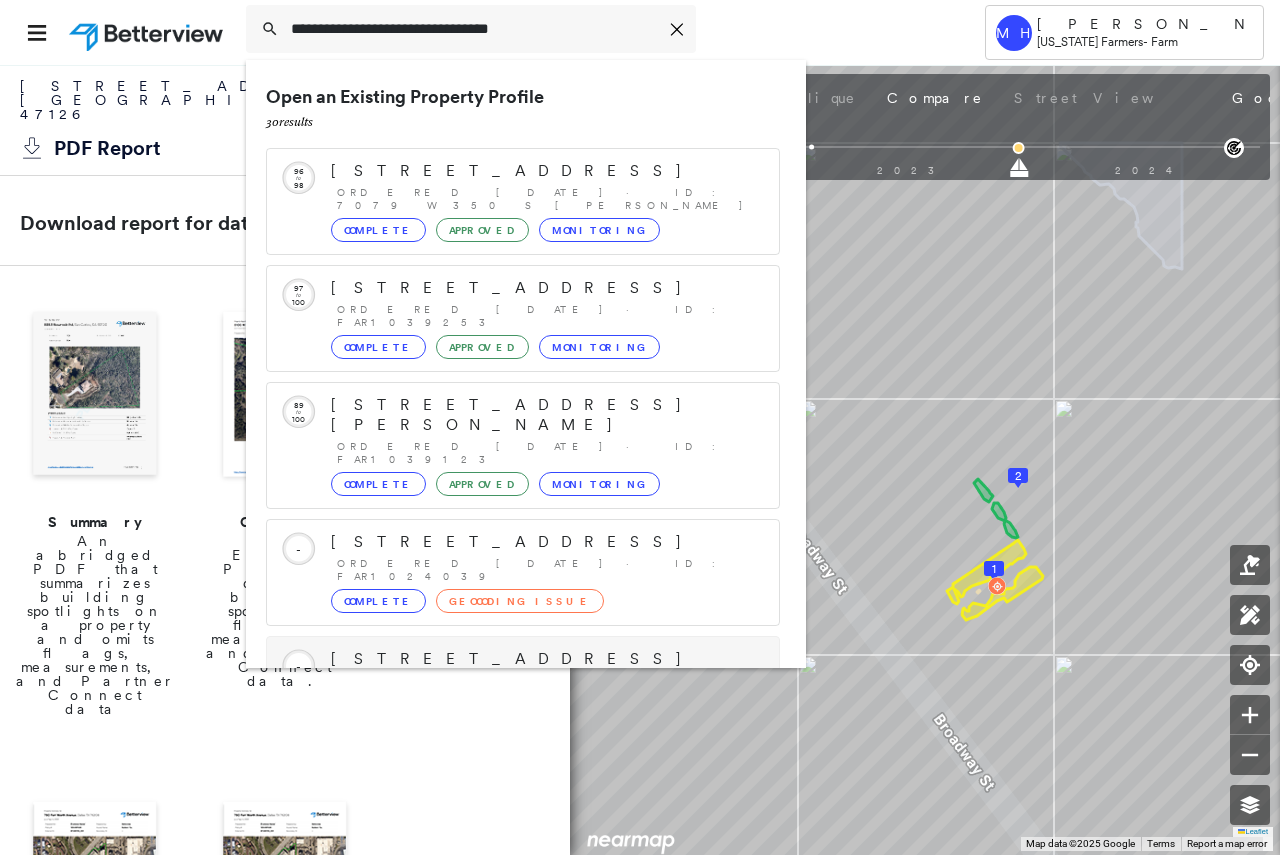 scroll, scrollTop: 213, scrollLeft: 0, axis: vertical 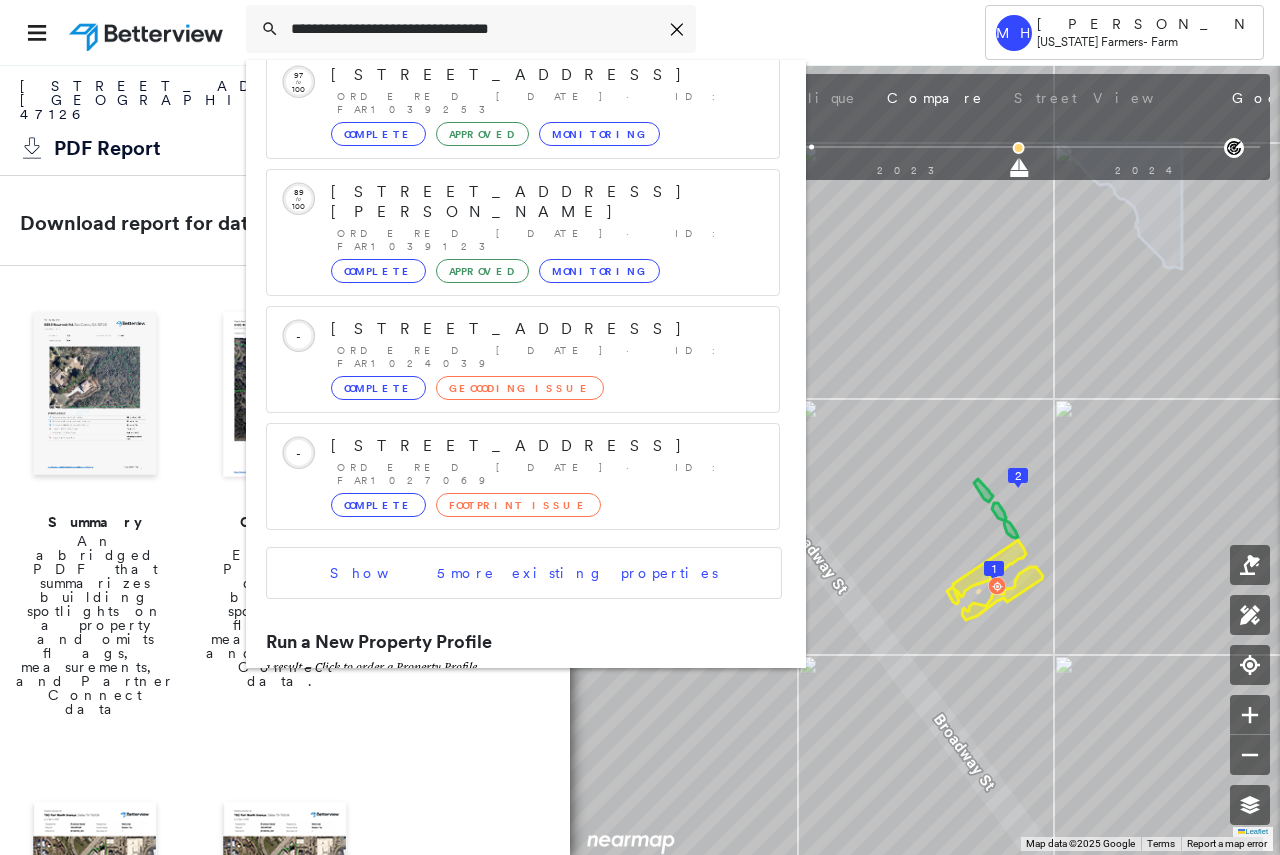 click on "[STREET_ADDRESS]" at bounding box center [501, 711] 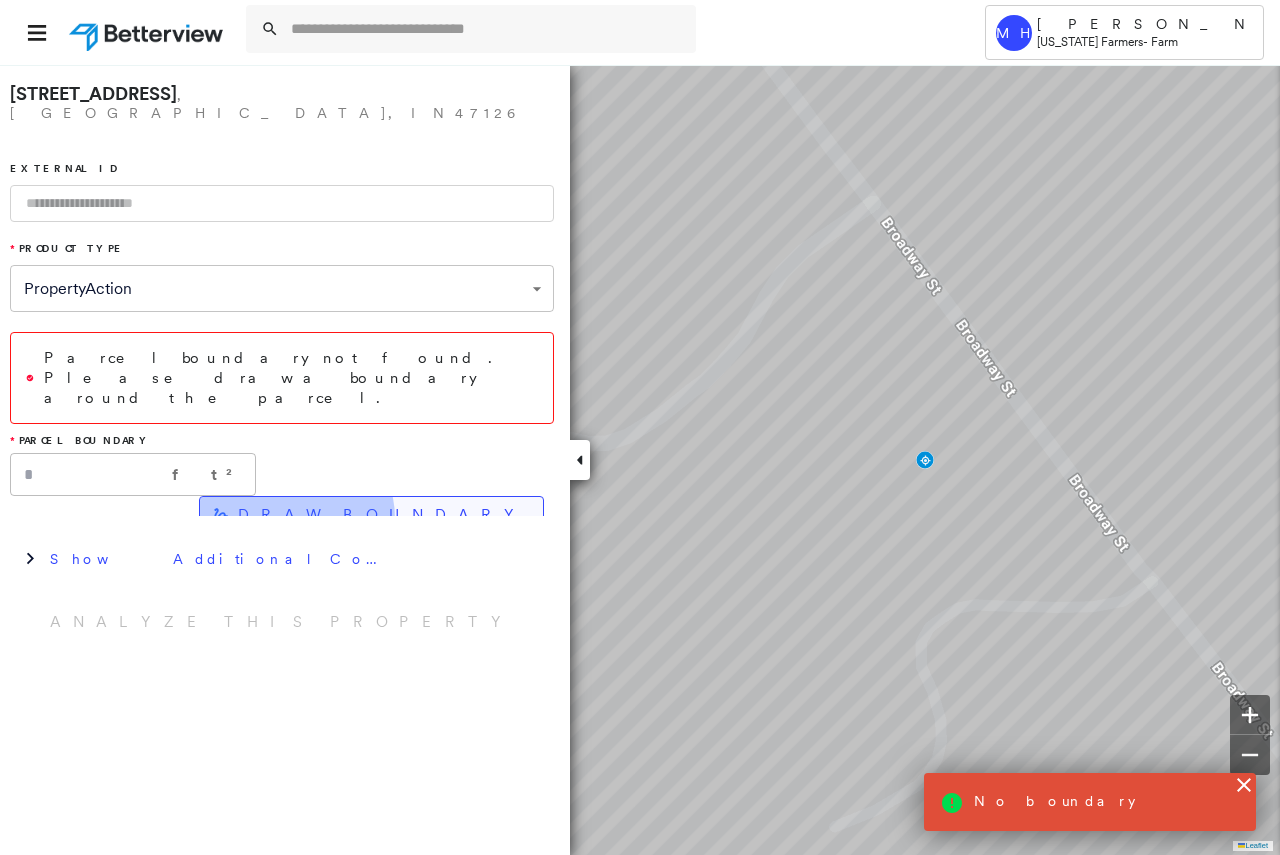 click on "DRAW BOUNDARY" at bounding box center [382, 515] 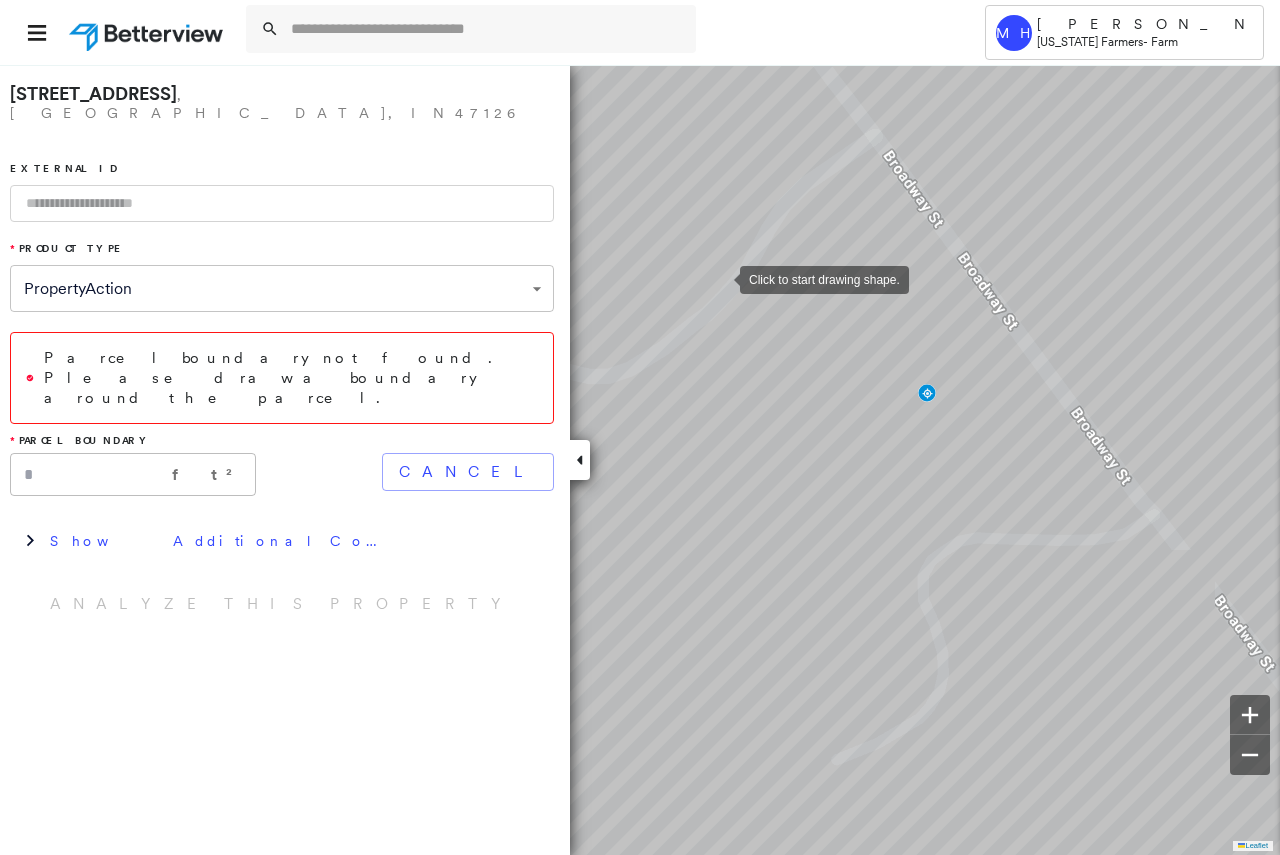 click at bounding box center (720, 278) 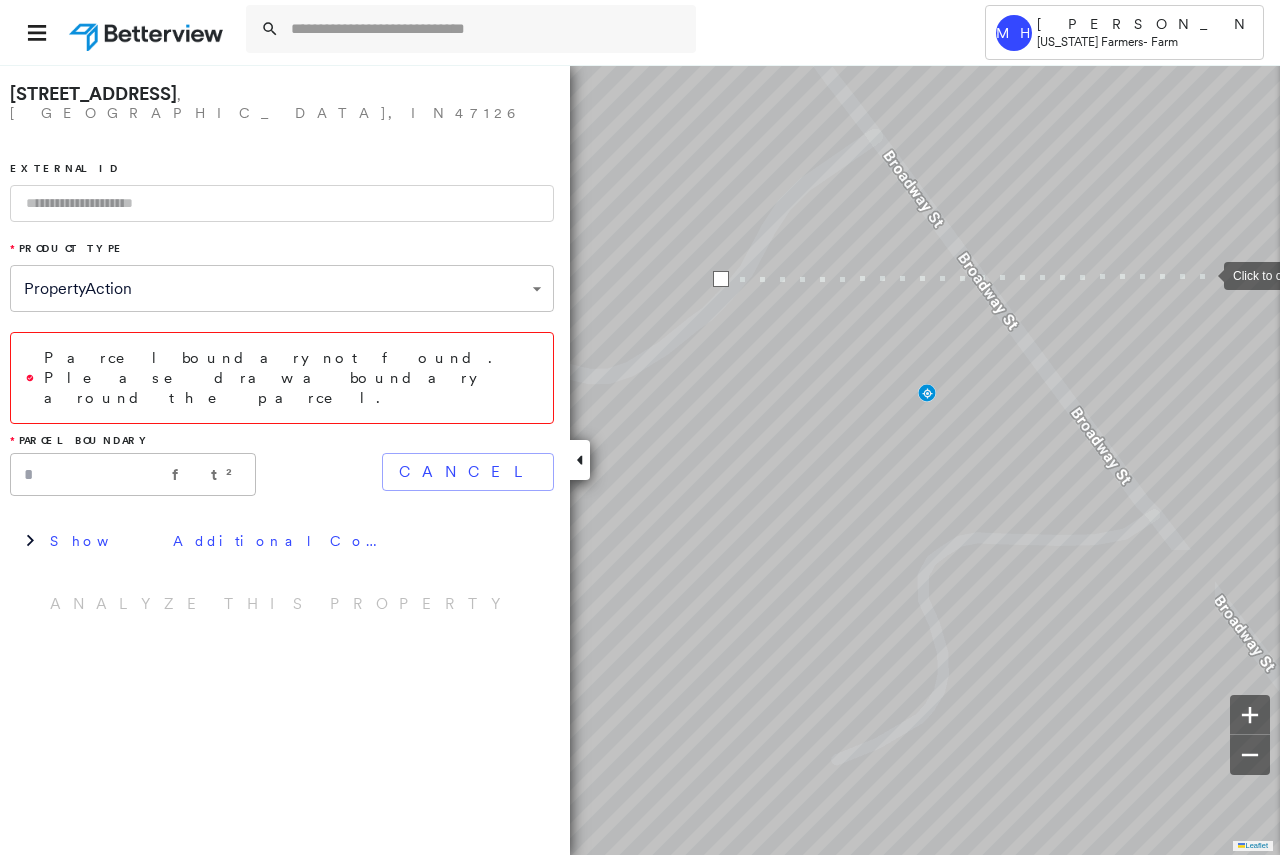 click at bounding box center (1204, 274) 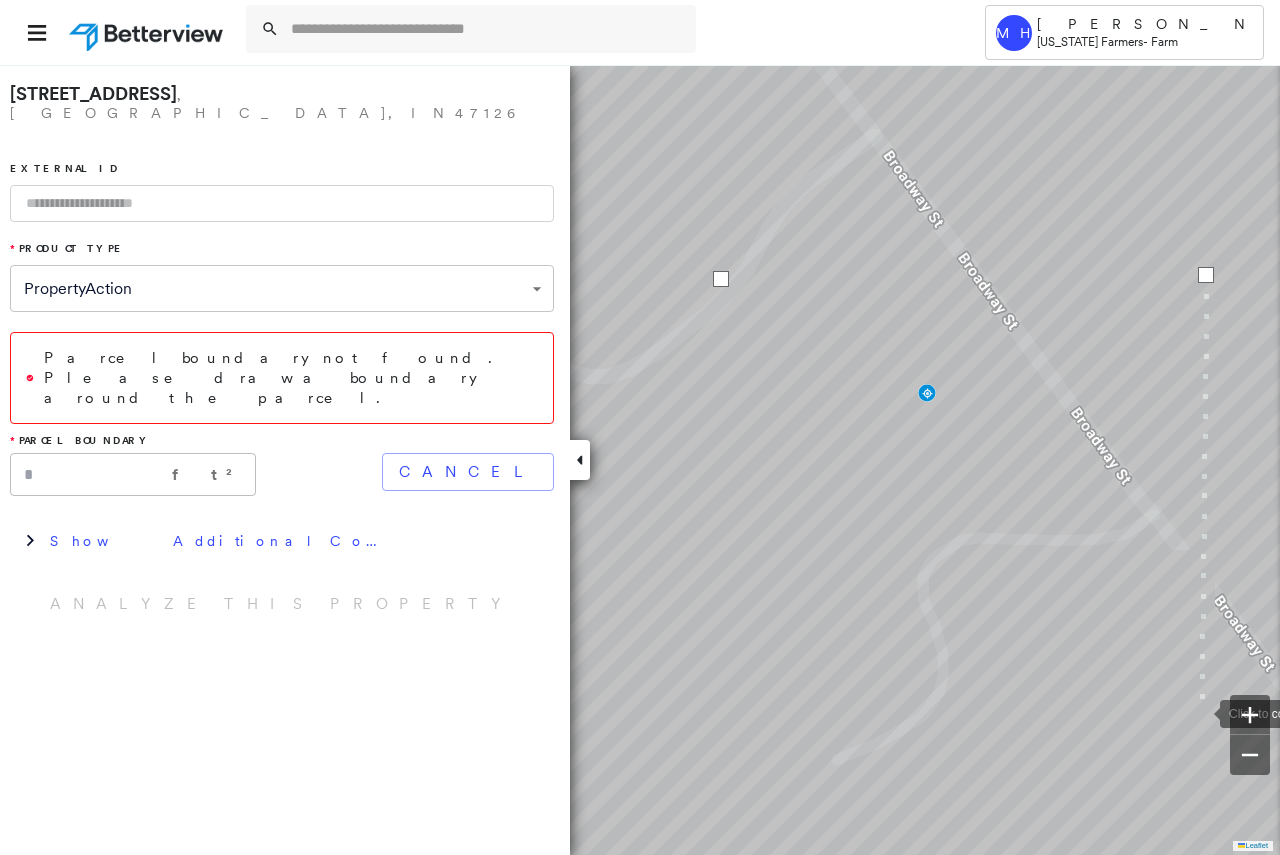 click at bounding box center (1200, 712) 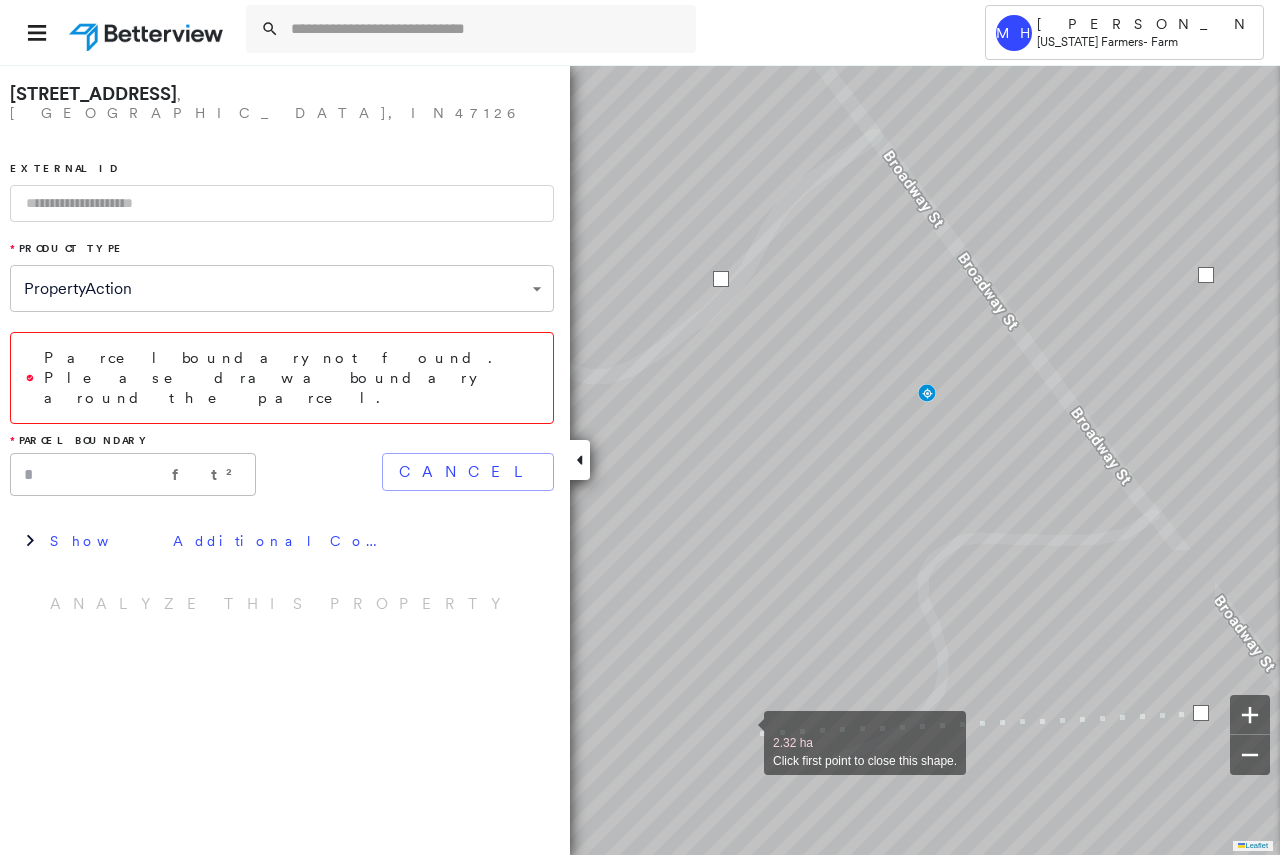 click at bounding box center [744, 732] 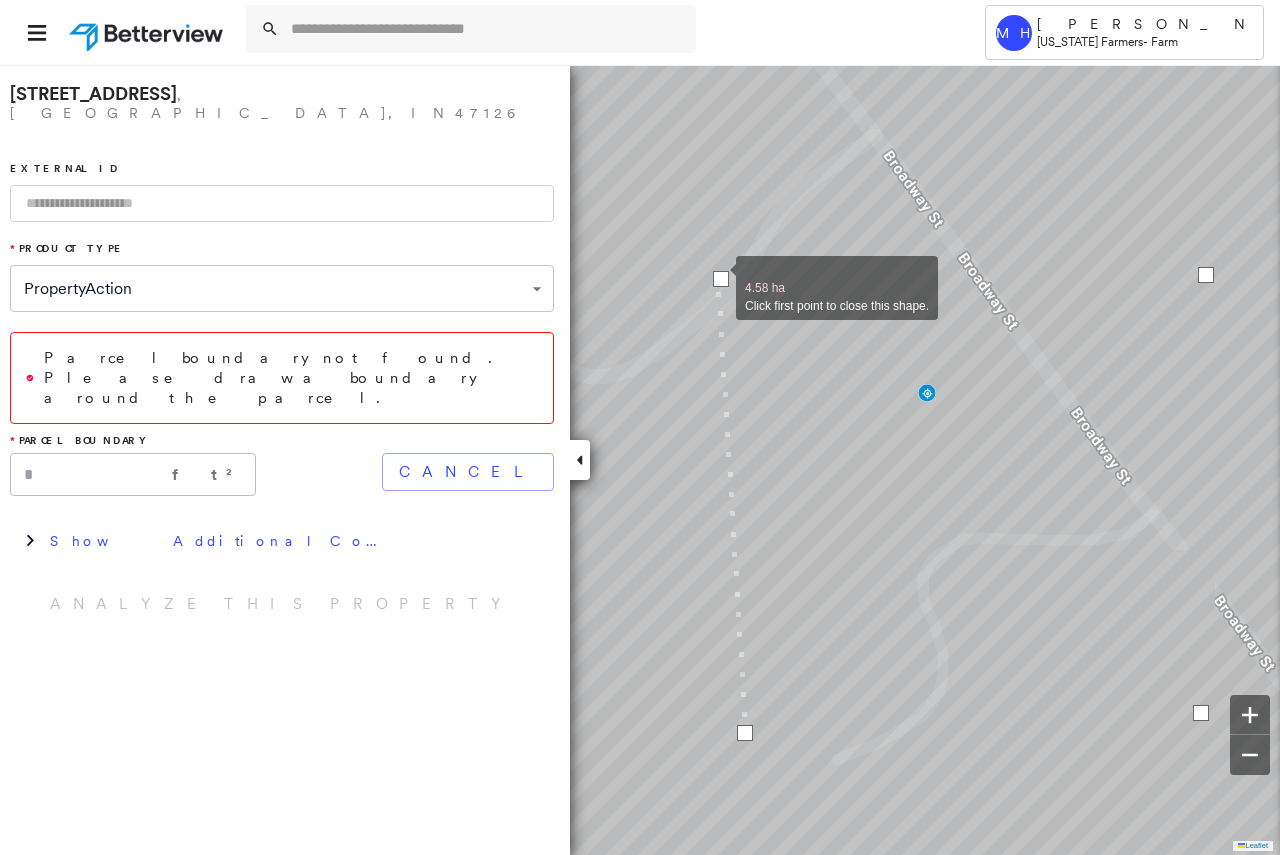 click at bounding box center [721, 279] 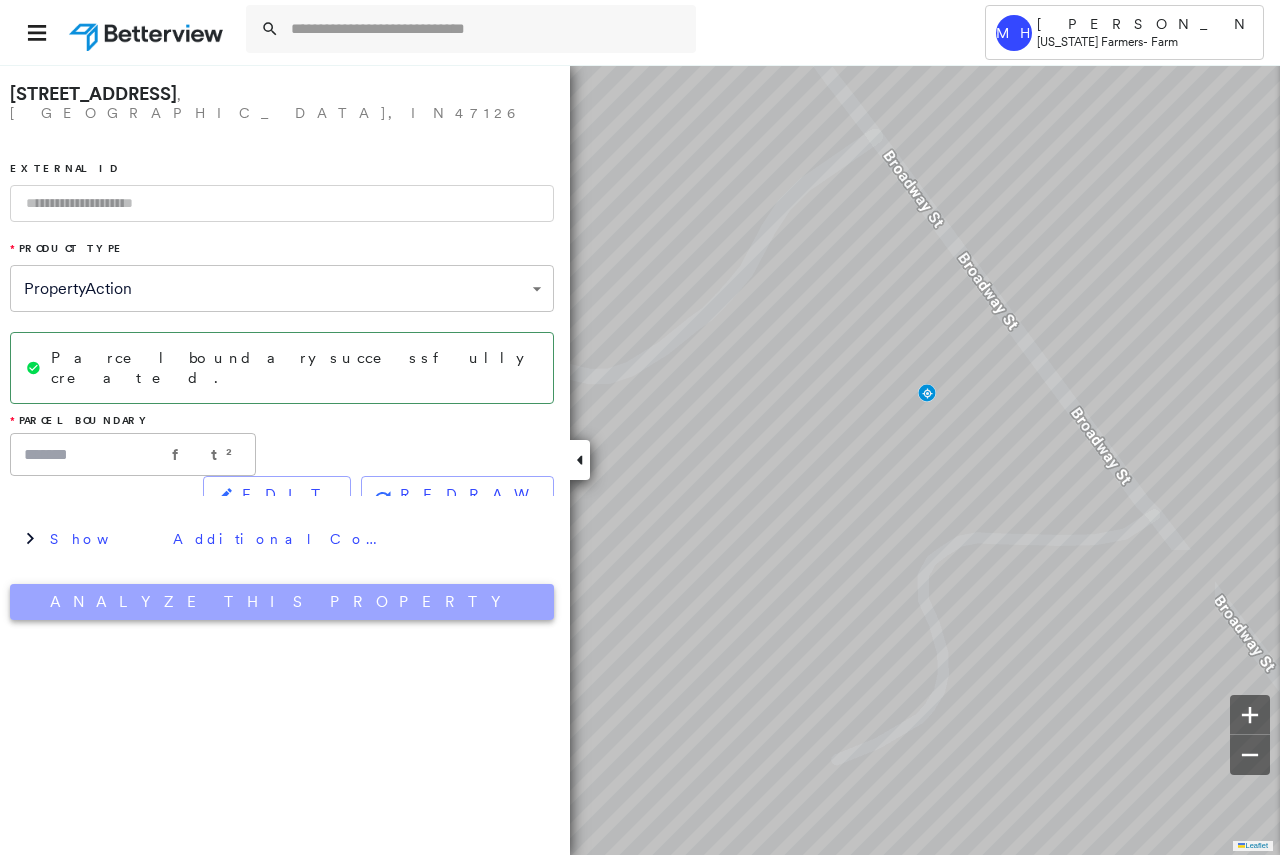 click on "Analyze This Property" at bounding box center (282, 602) 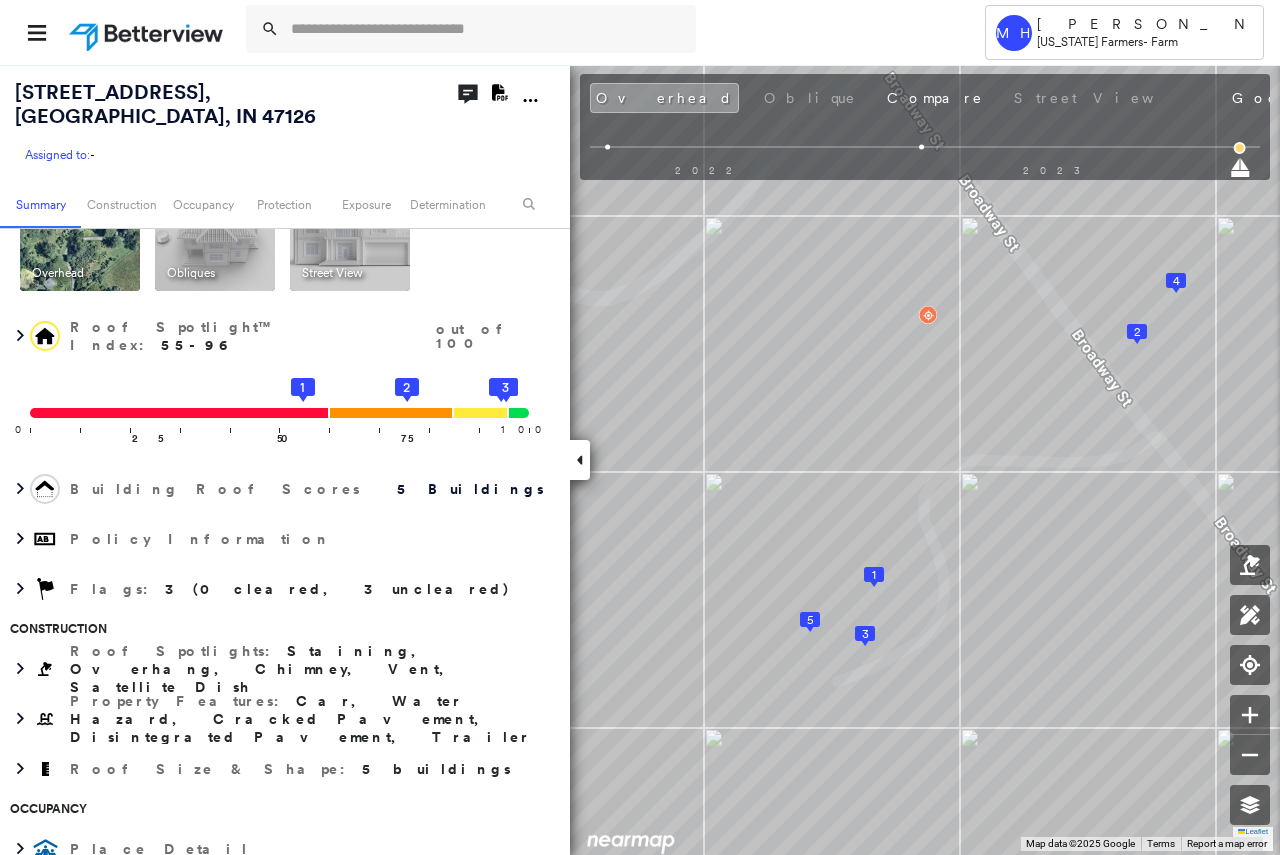 scroll, scrollTop: 200, scrollLeft: 0, axis: vertical 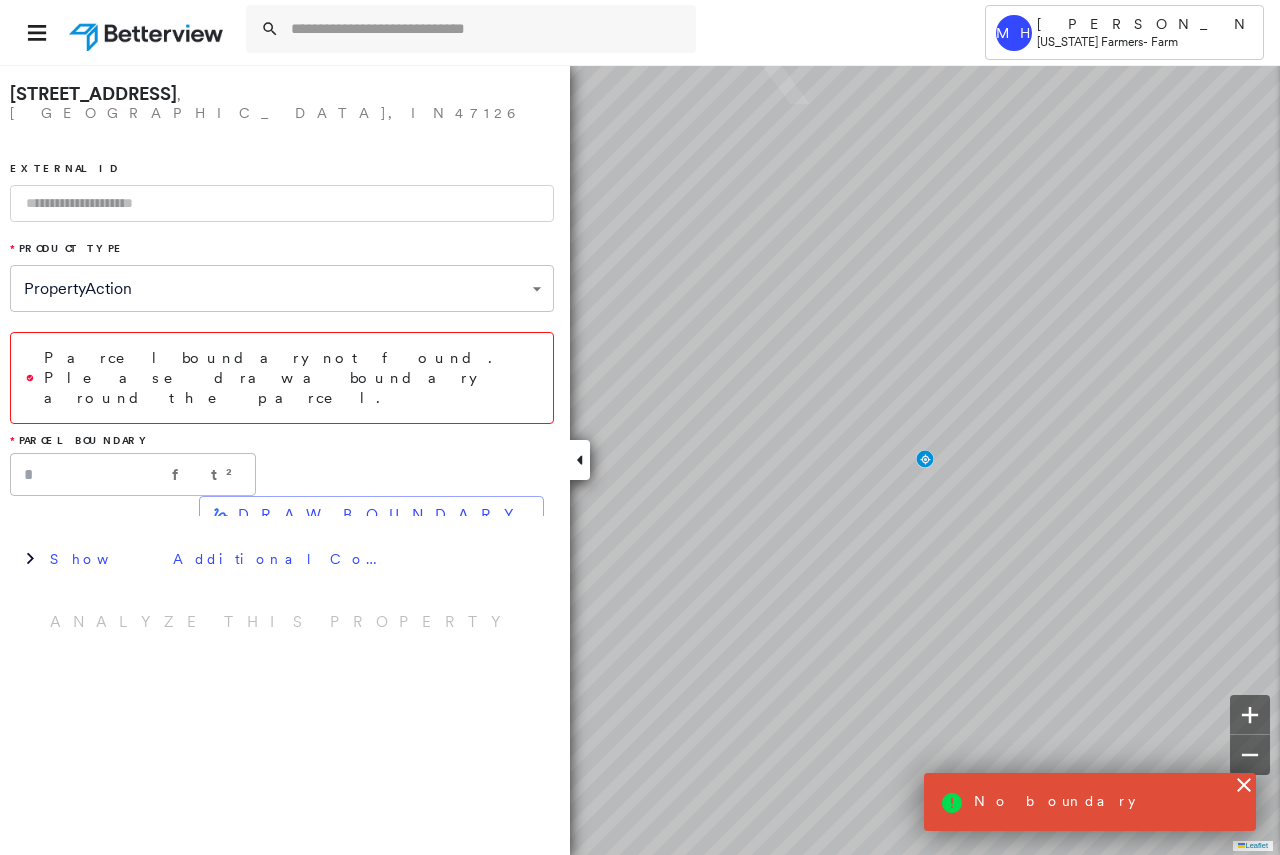 click on "Parcel boundary not found. Please draw a boundary around the parcel." at bounding box center [282, 378] 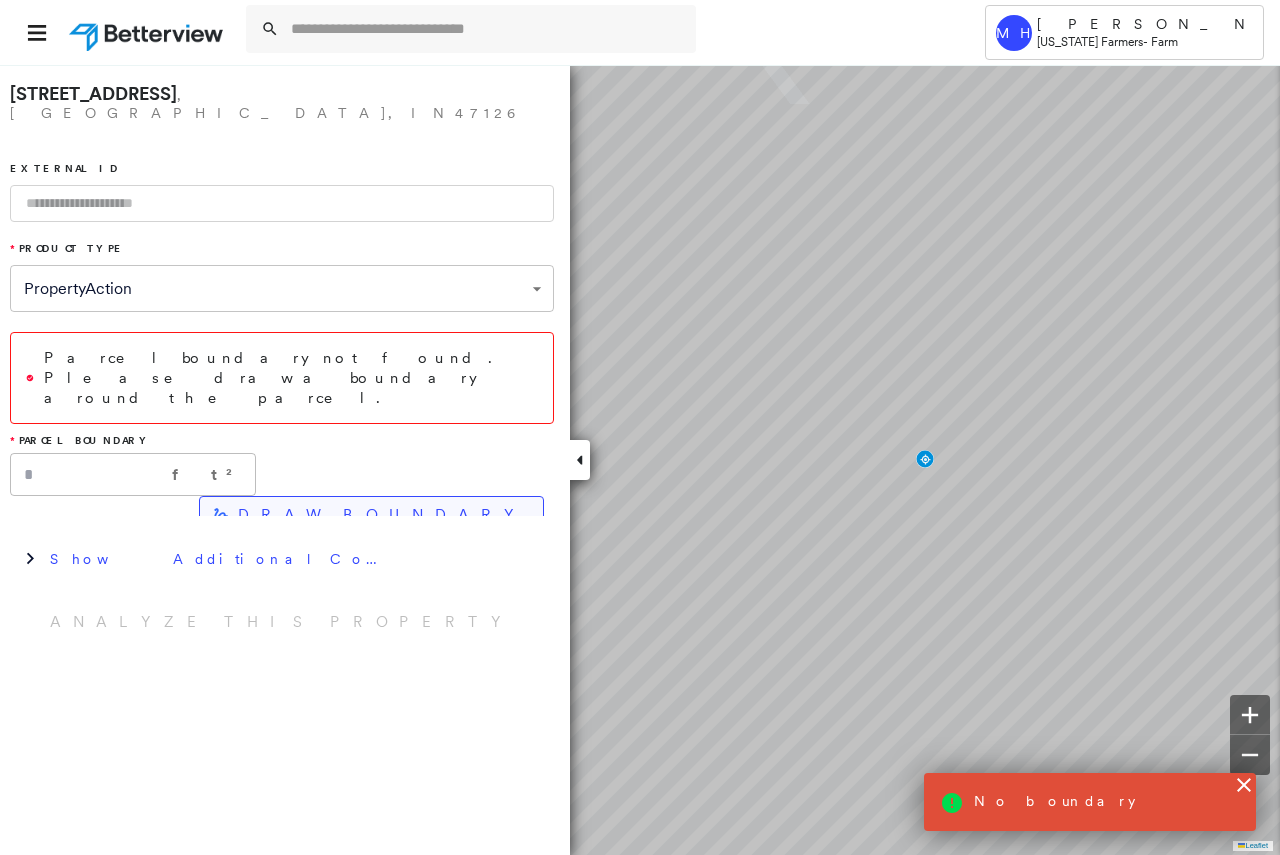 click on "DRAW BOUNDARY" at bounding box center (382, 515) 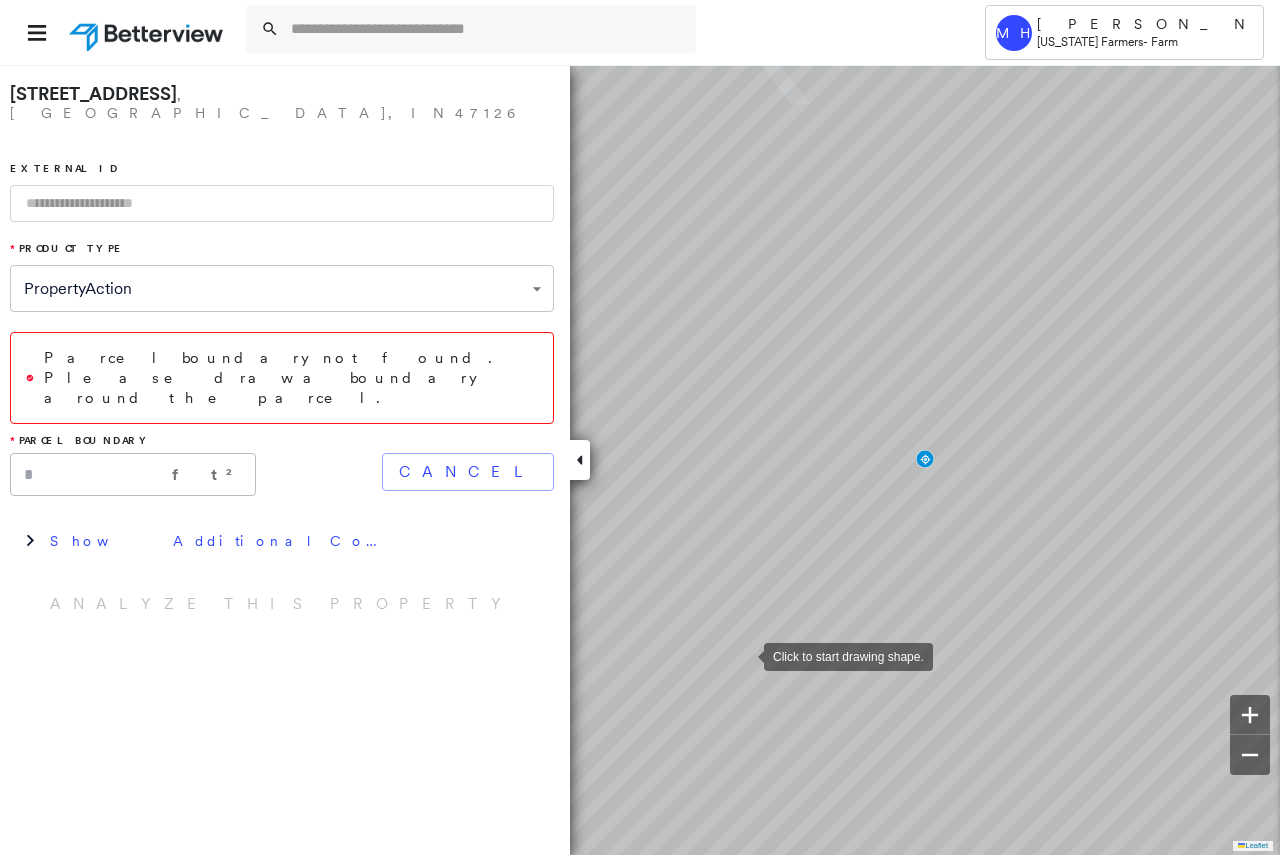click on "Parcel boundary not found. Please draw a boundary around the parcel." at bounding box center (291, 378) 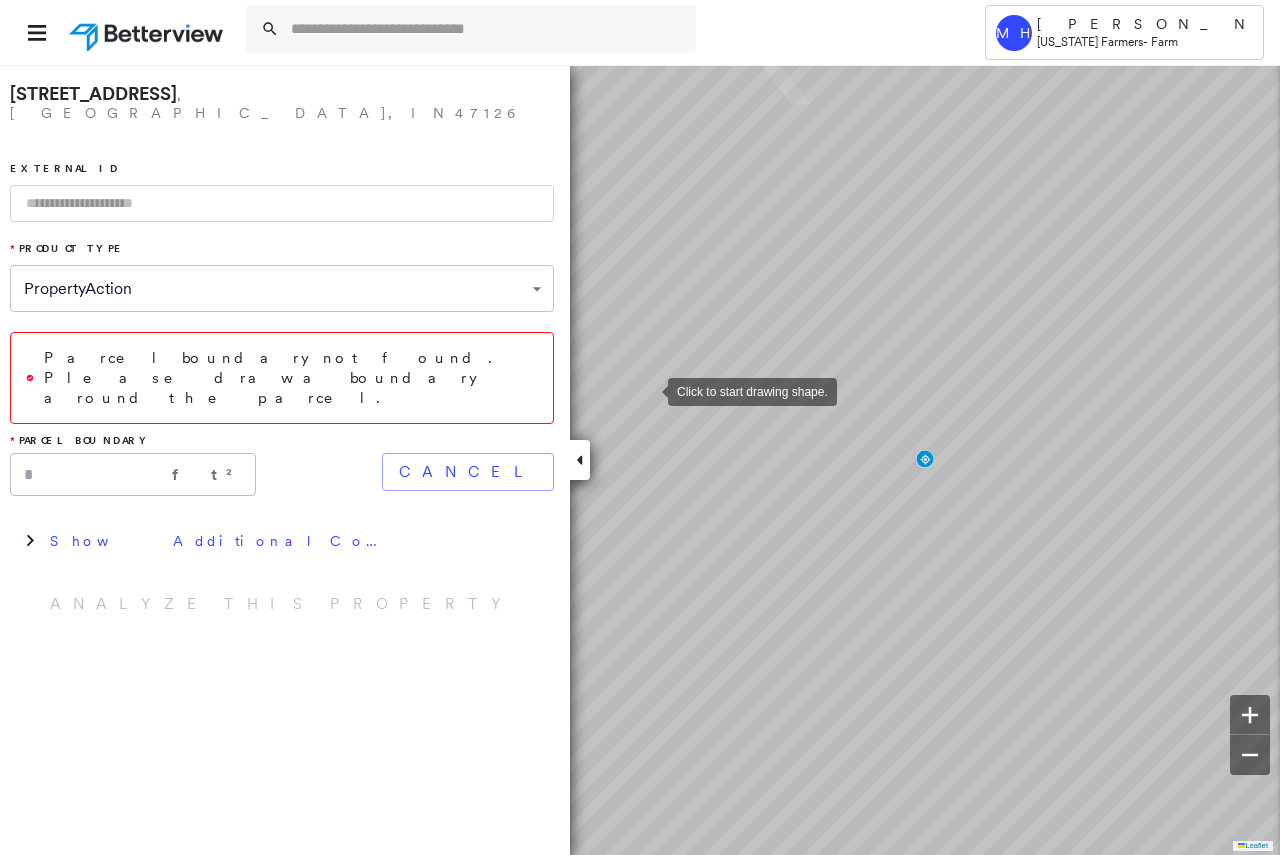 click at bounding box center [648, 390] 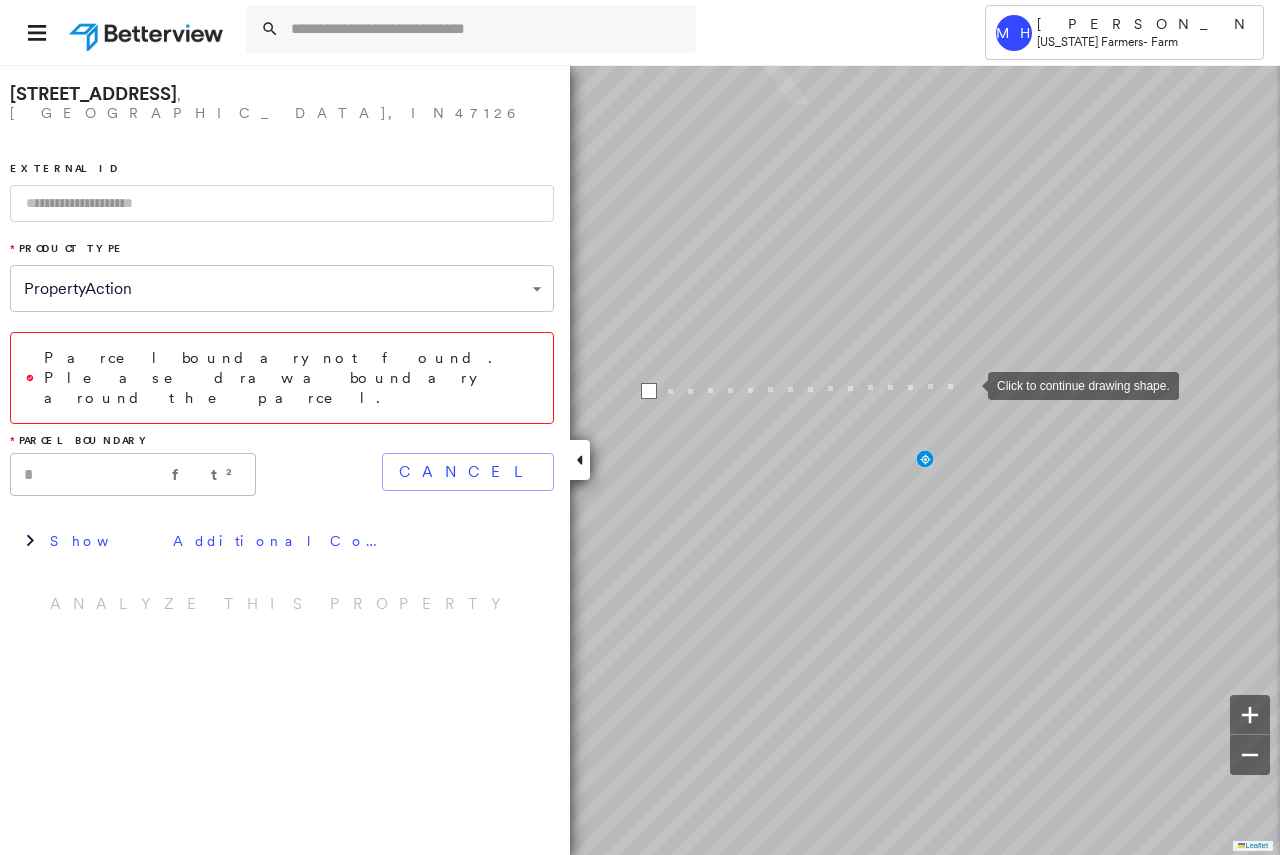 click at bounding box center [968, 384] 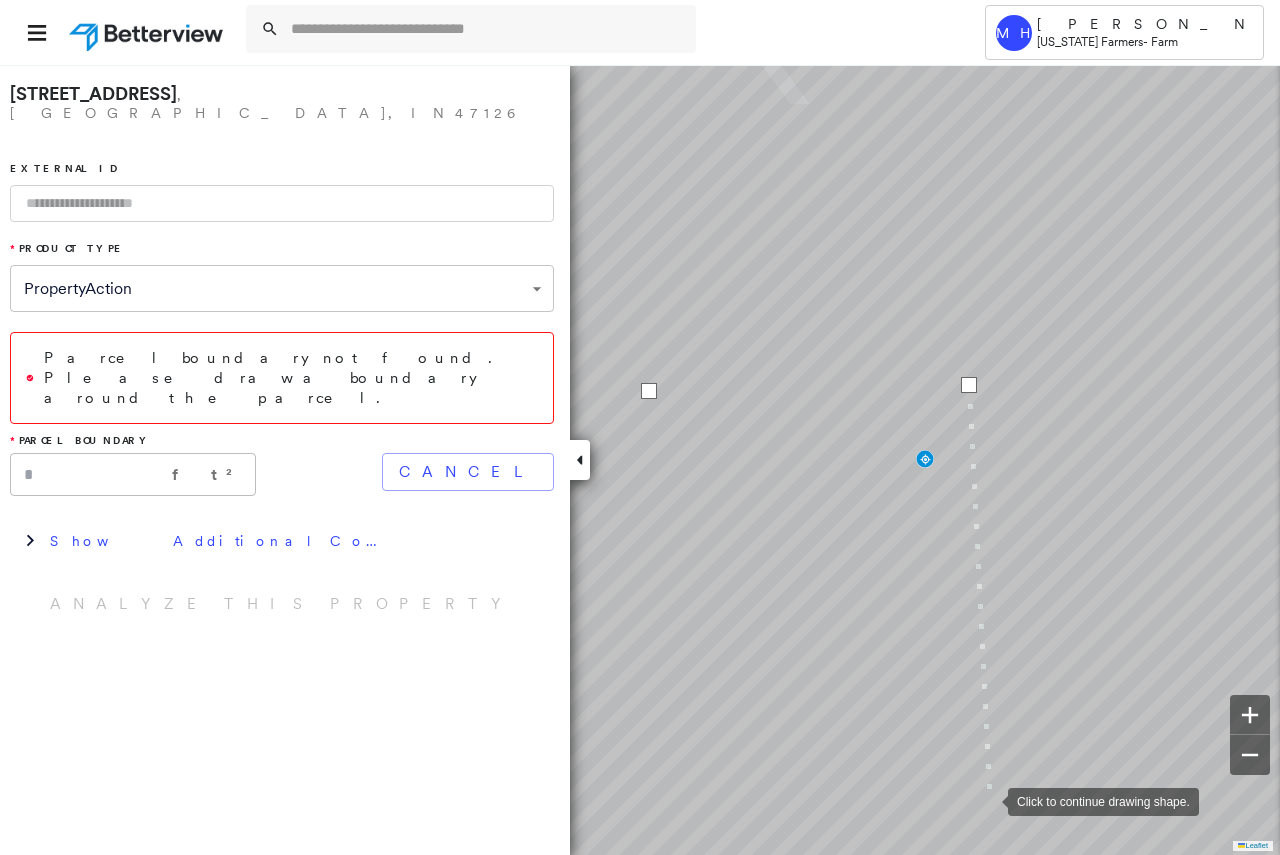 click on "Click to continue drawing shape." at bounding box center [-32, 167] 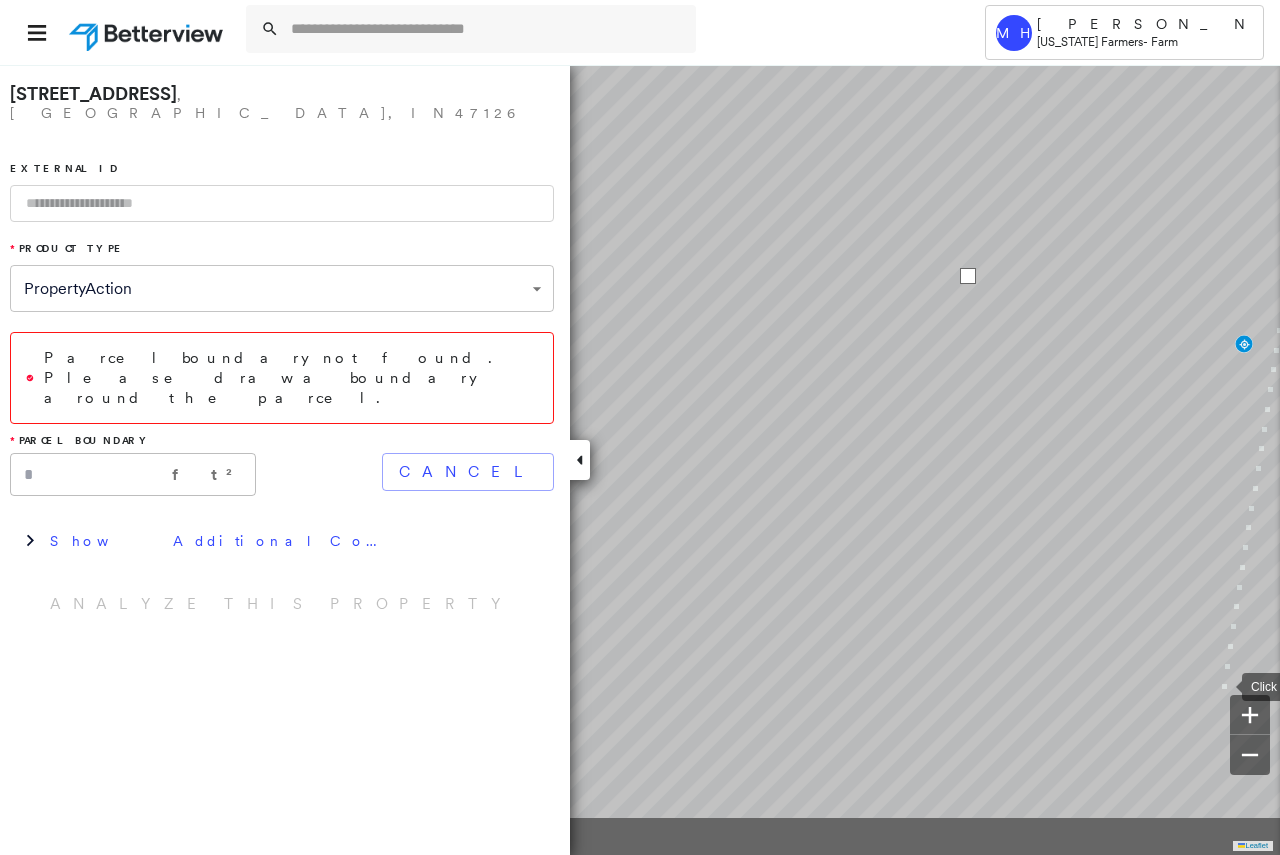 drag, startPoint x: 742, startPoint y: 788, endPoint x: 1225, endPoint y: 688, distance: 493.24335 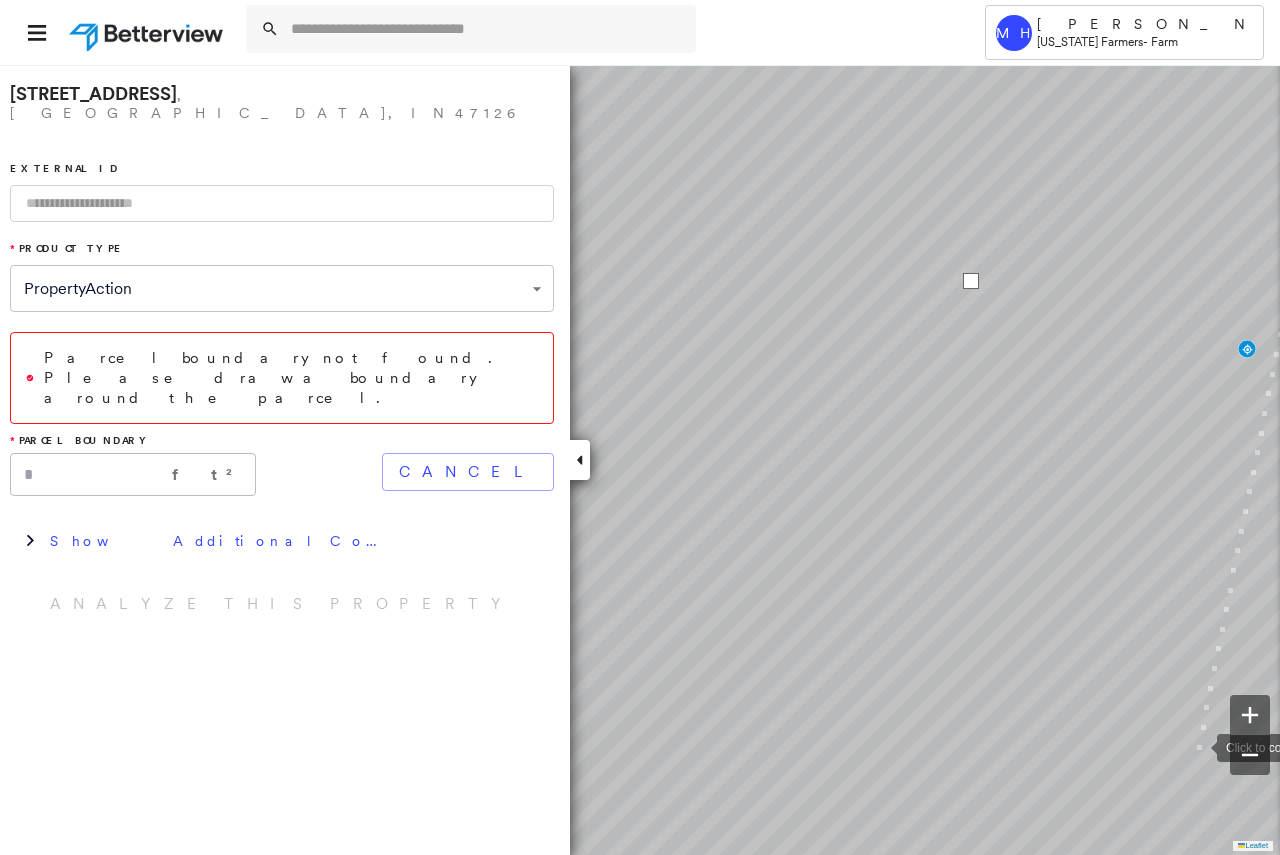 click at bounding box center (1197, 746) 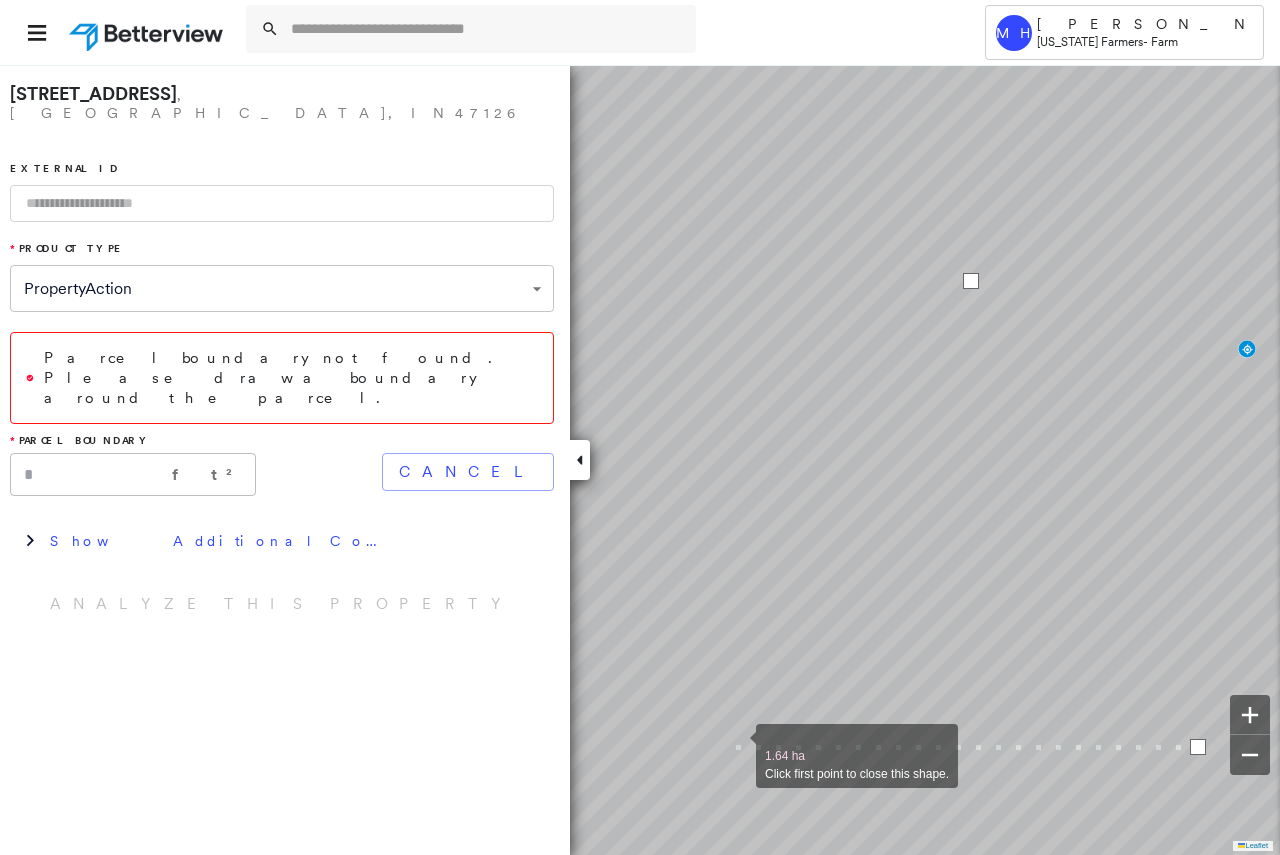 click at bounding box center (736, 745) 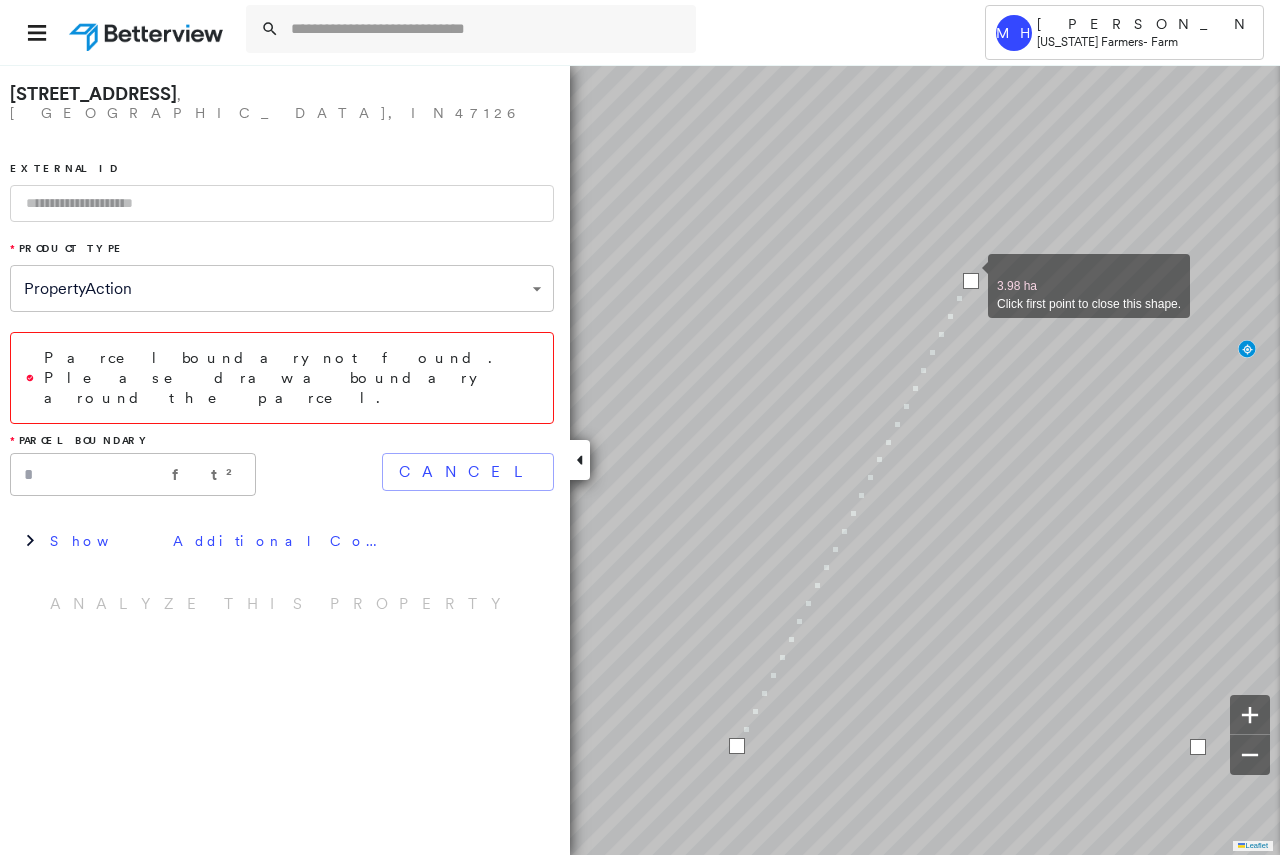 click at bounding box center [971, 281] 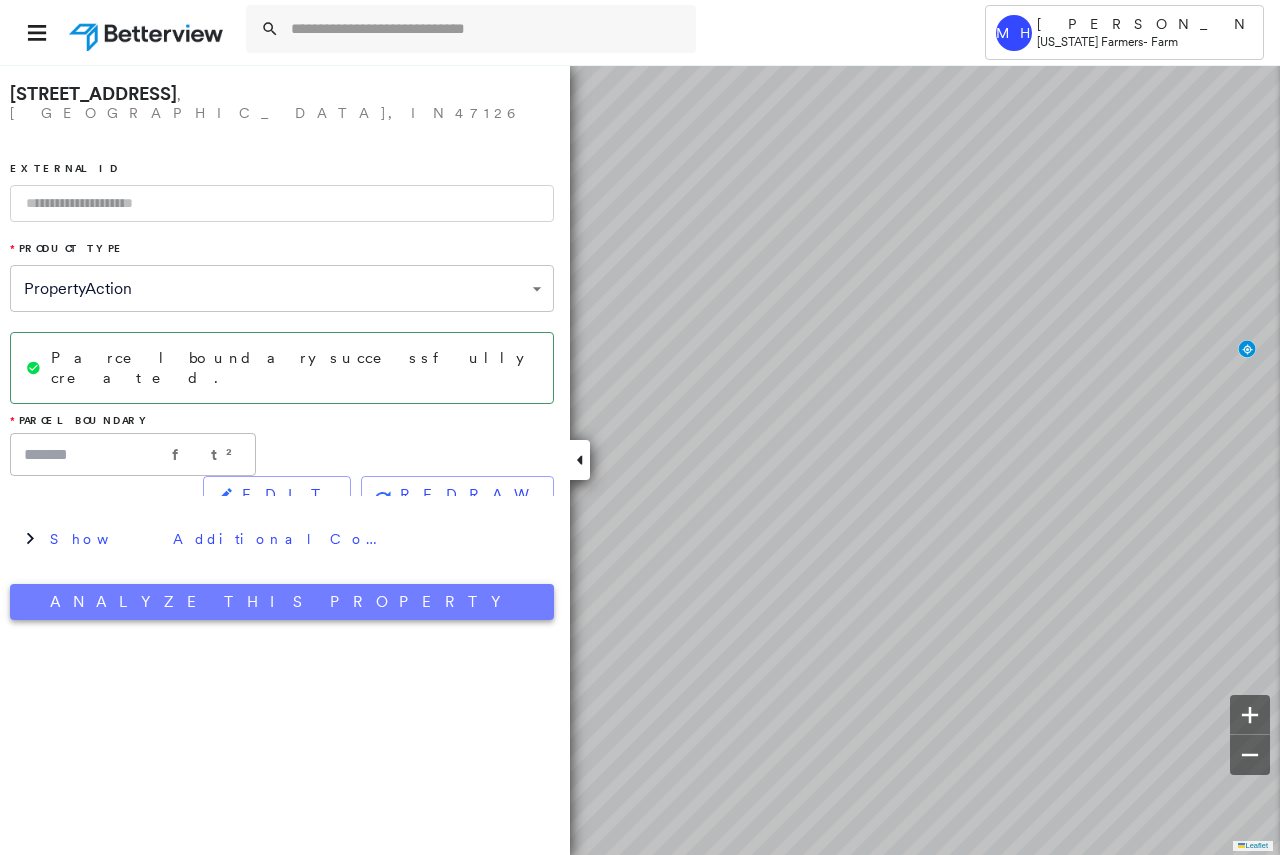 click on "Analyze This Property" at bounding box center [282, 602] 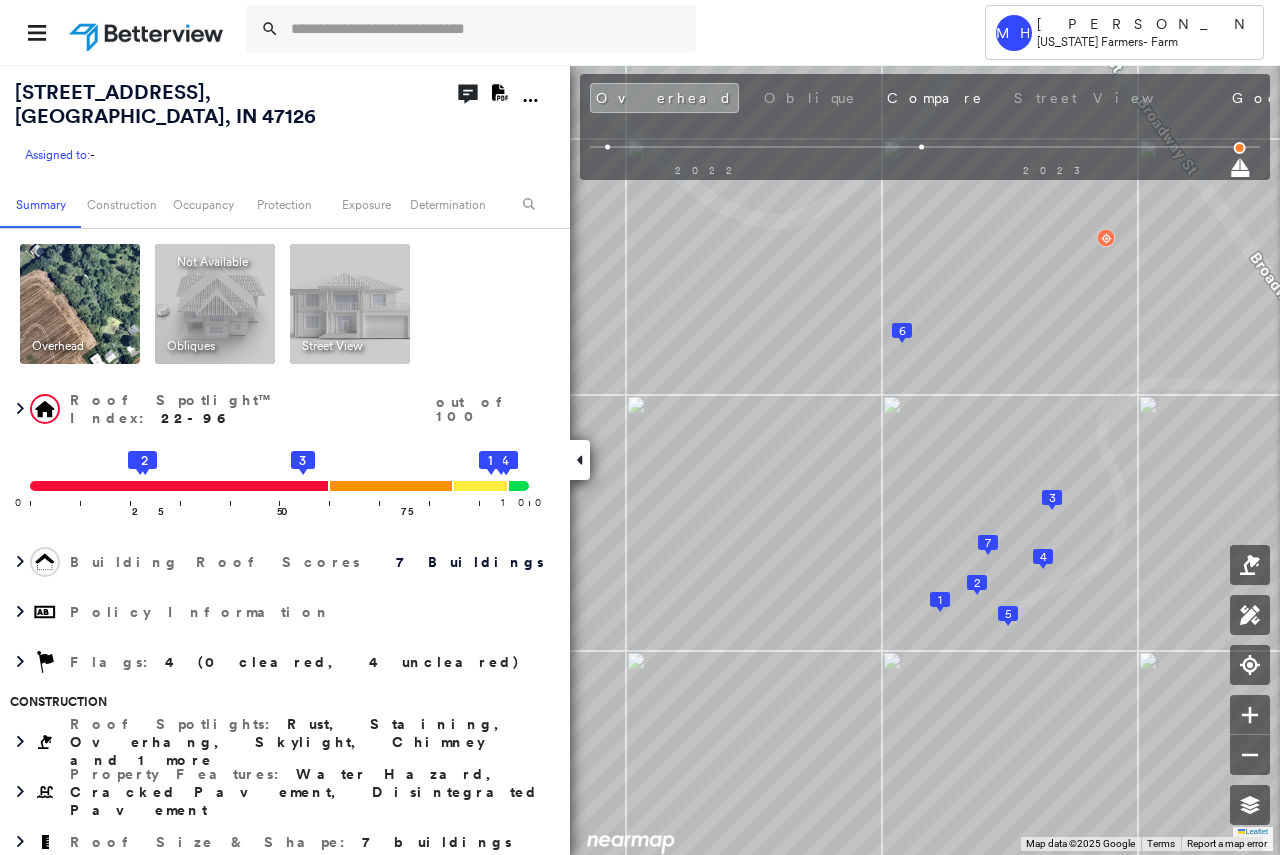 click 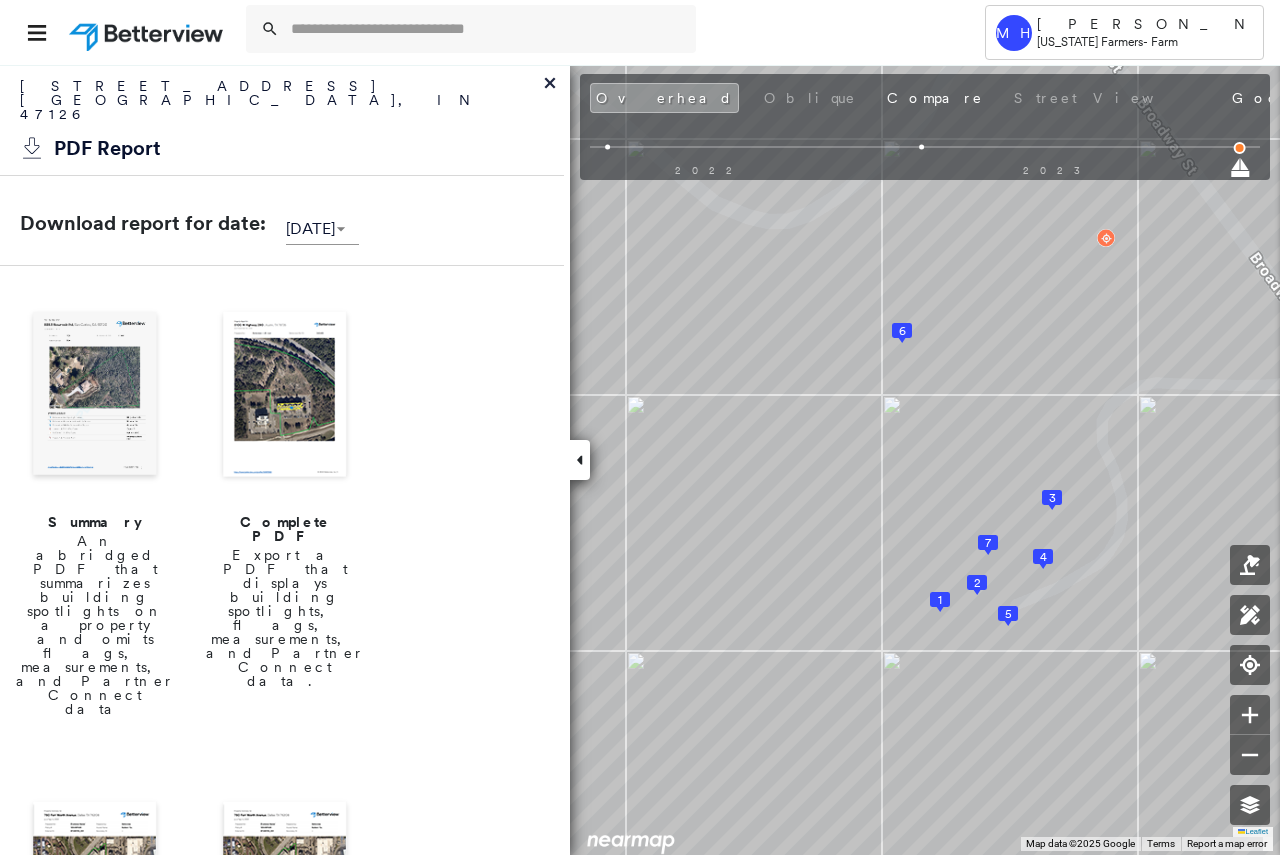 click on "Complete PDF Export a PDF that displays building spotlights, flags, measurements, and Partner Connect data." at bounding box center [285, 511] 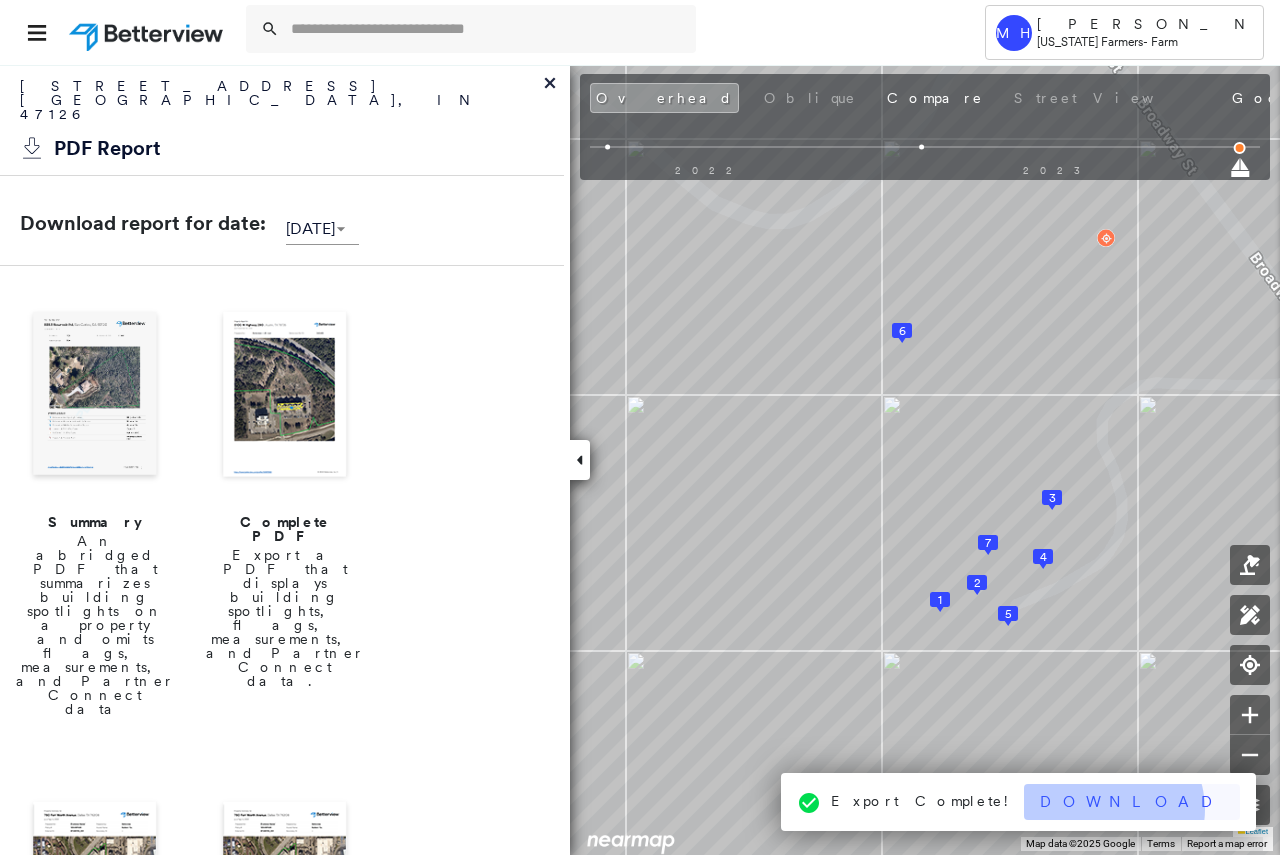 click on "Download" at bounding box center (1132, 802) 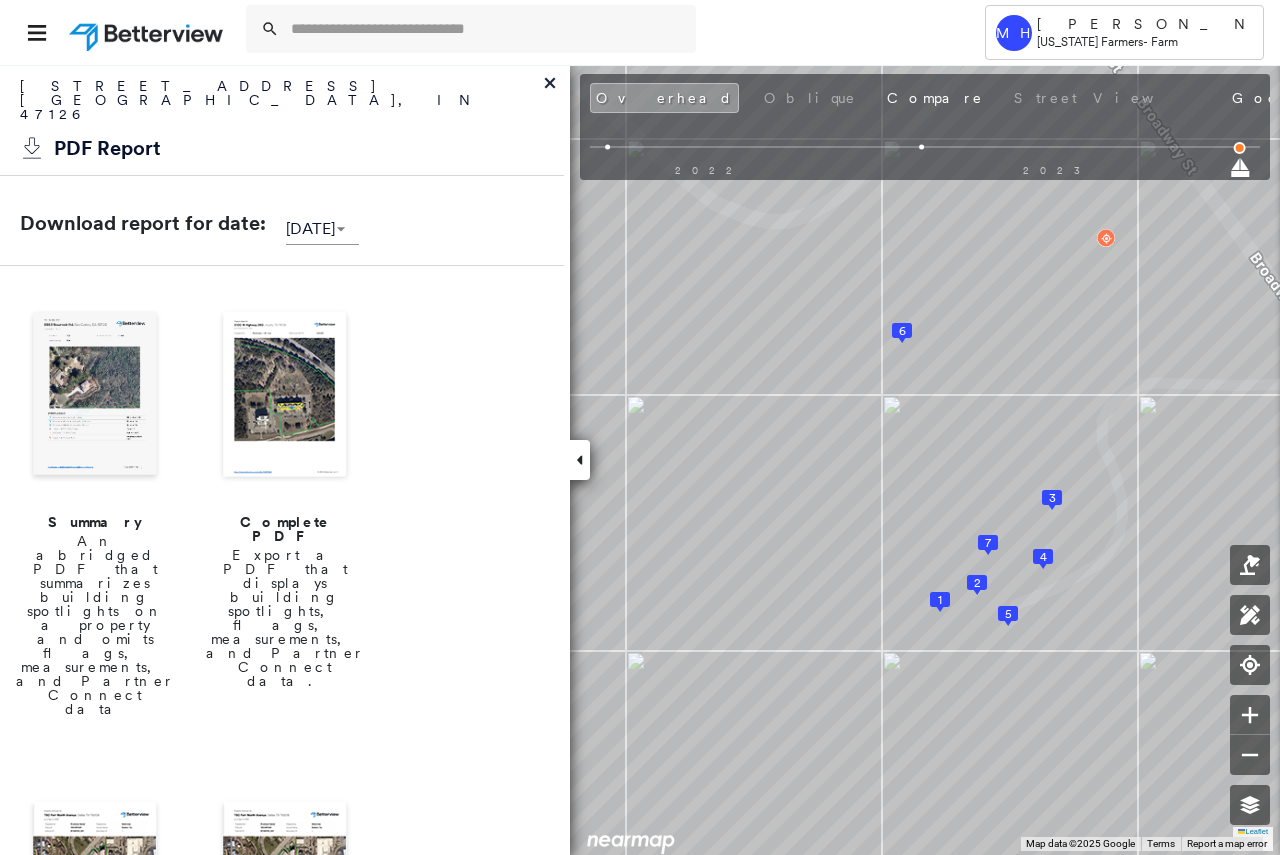 click on "[STREET_ADDRESS] PDF Report" at bounding box center (282, 120) 